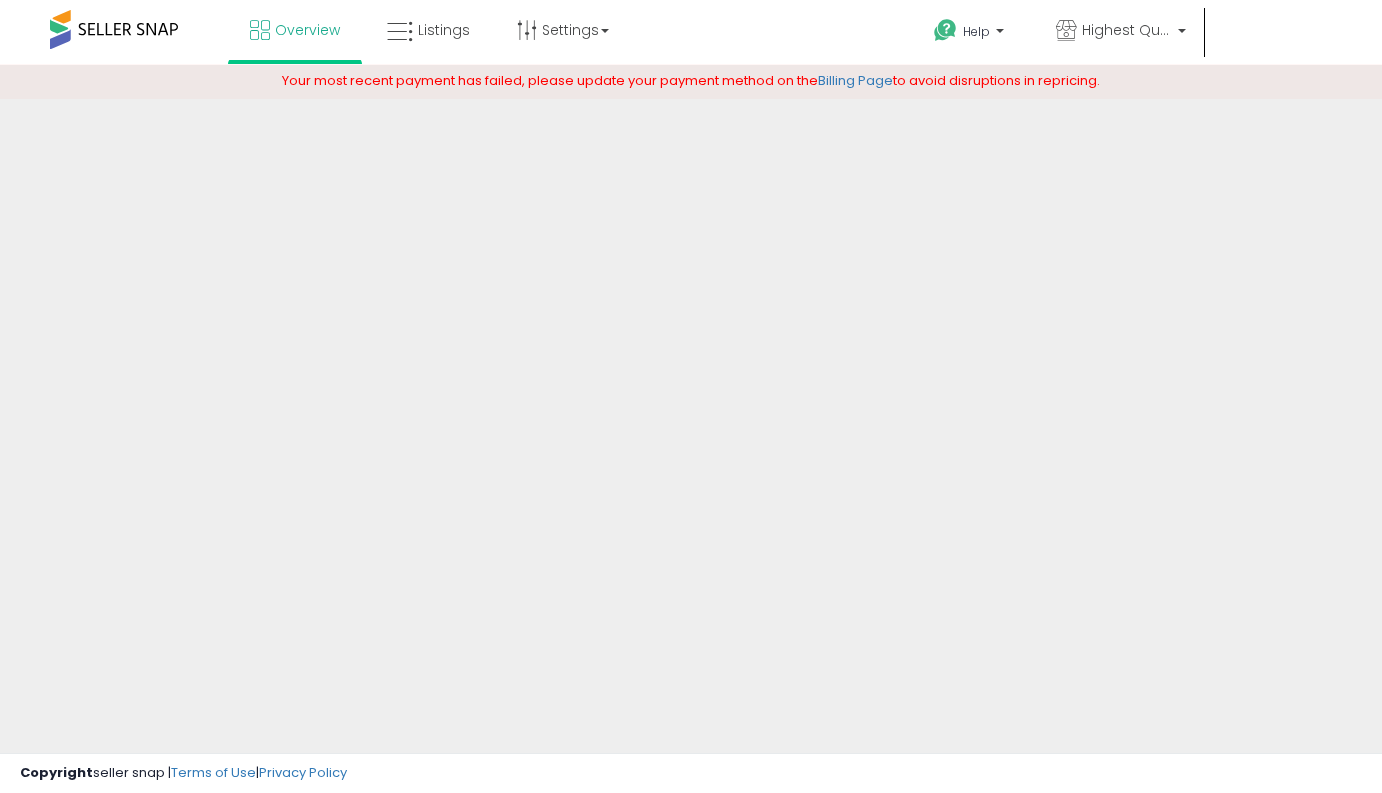 scroll, scrollTop: 0, scrollLeft: 0, axis: both 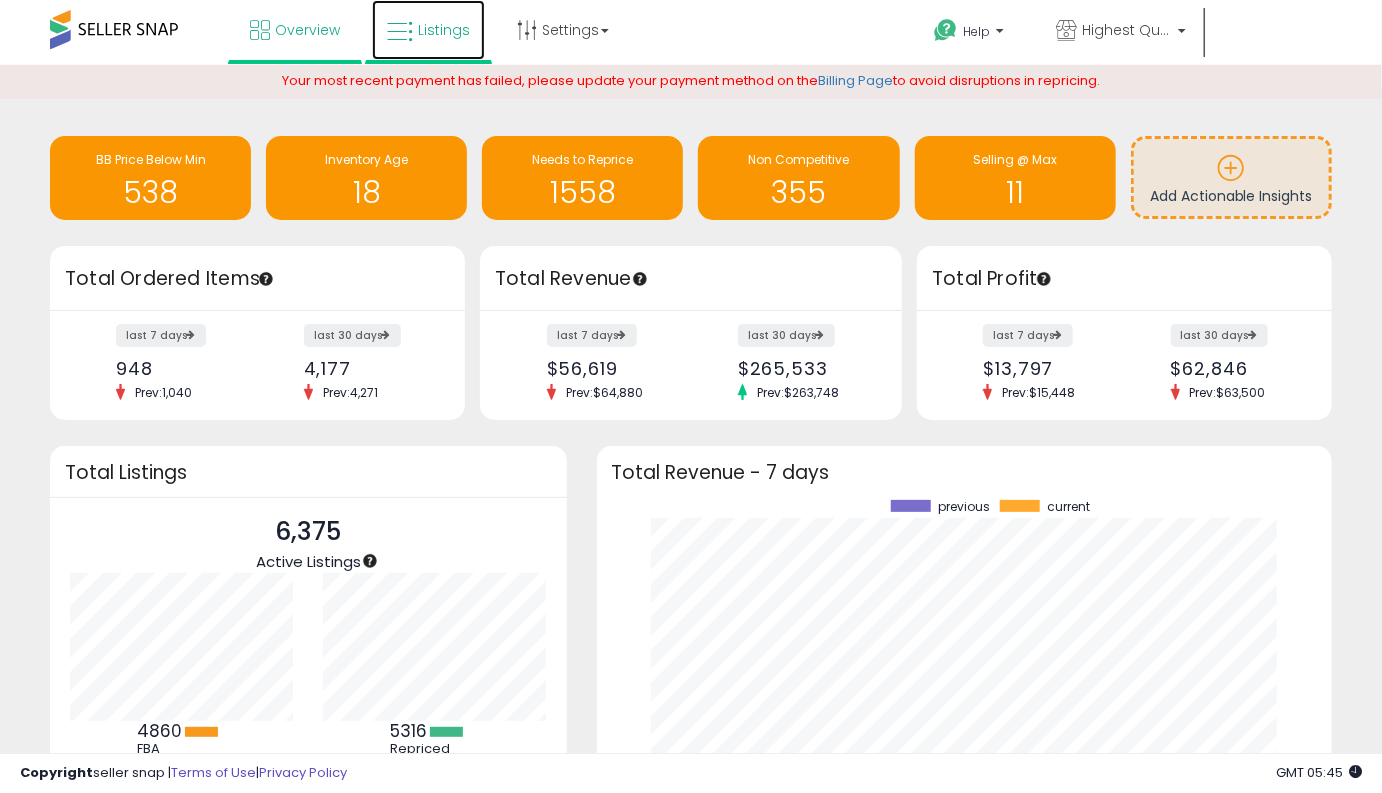 click on "Listings" at bounding box center [428, 30] 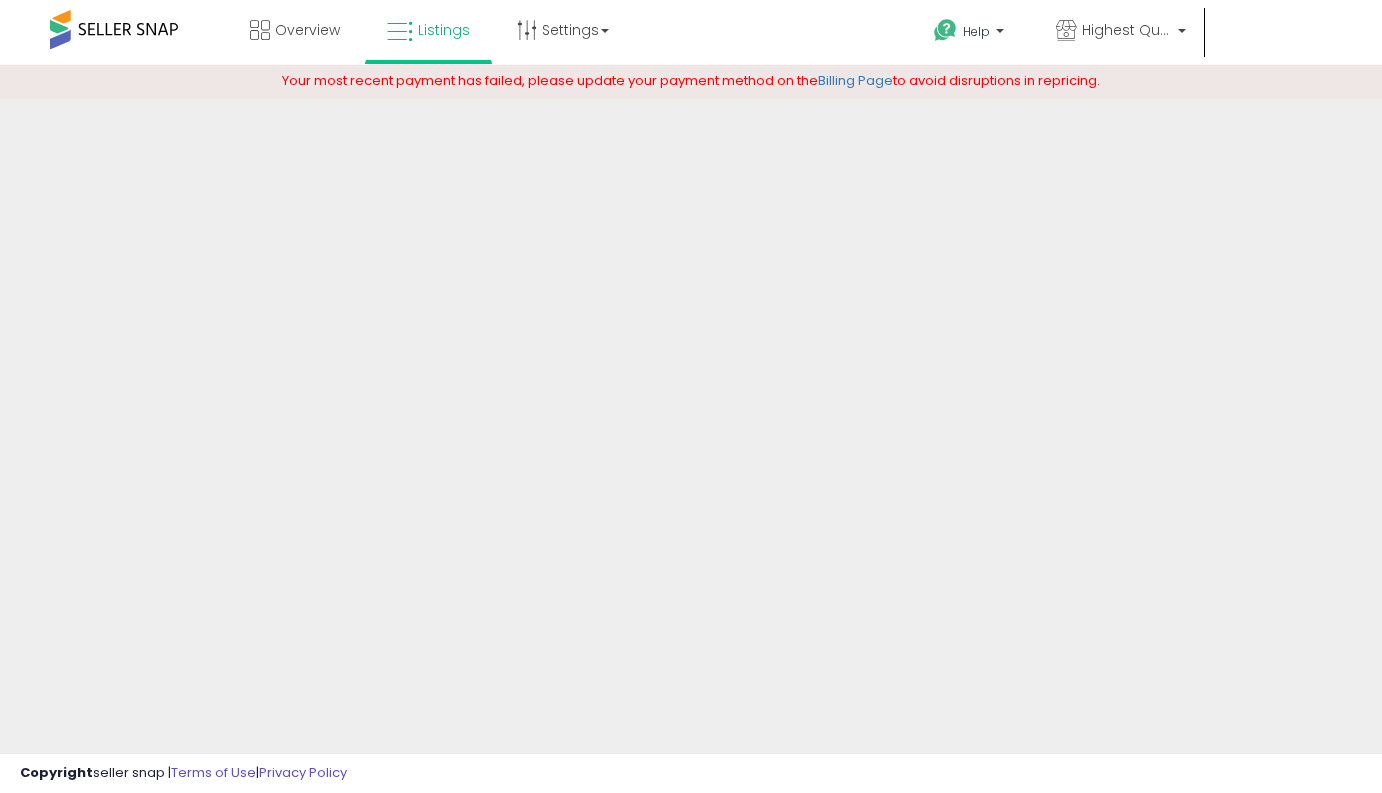 scroll, scrollTop: 0, scrollLeft: 0, axis: both 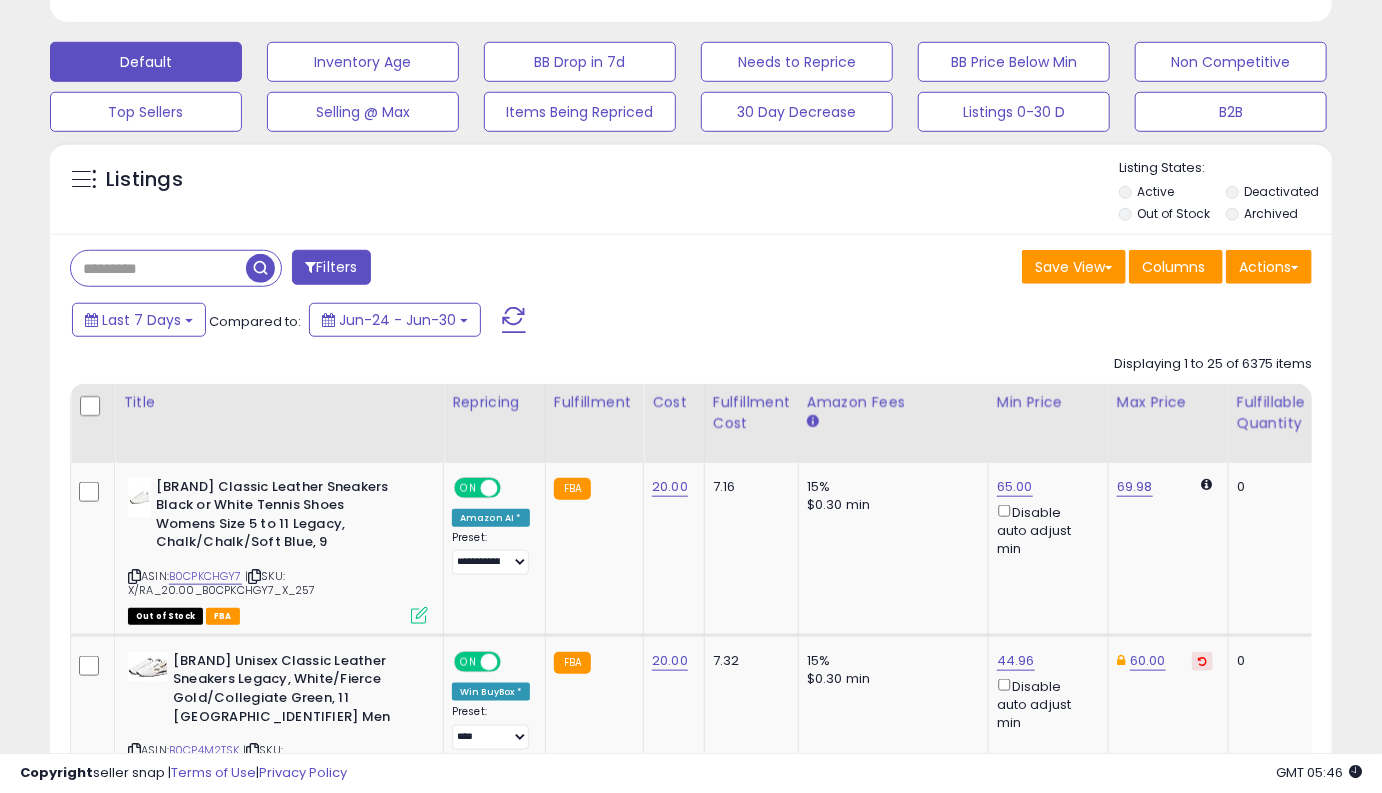 click at bounding box center [158, 268] 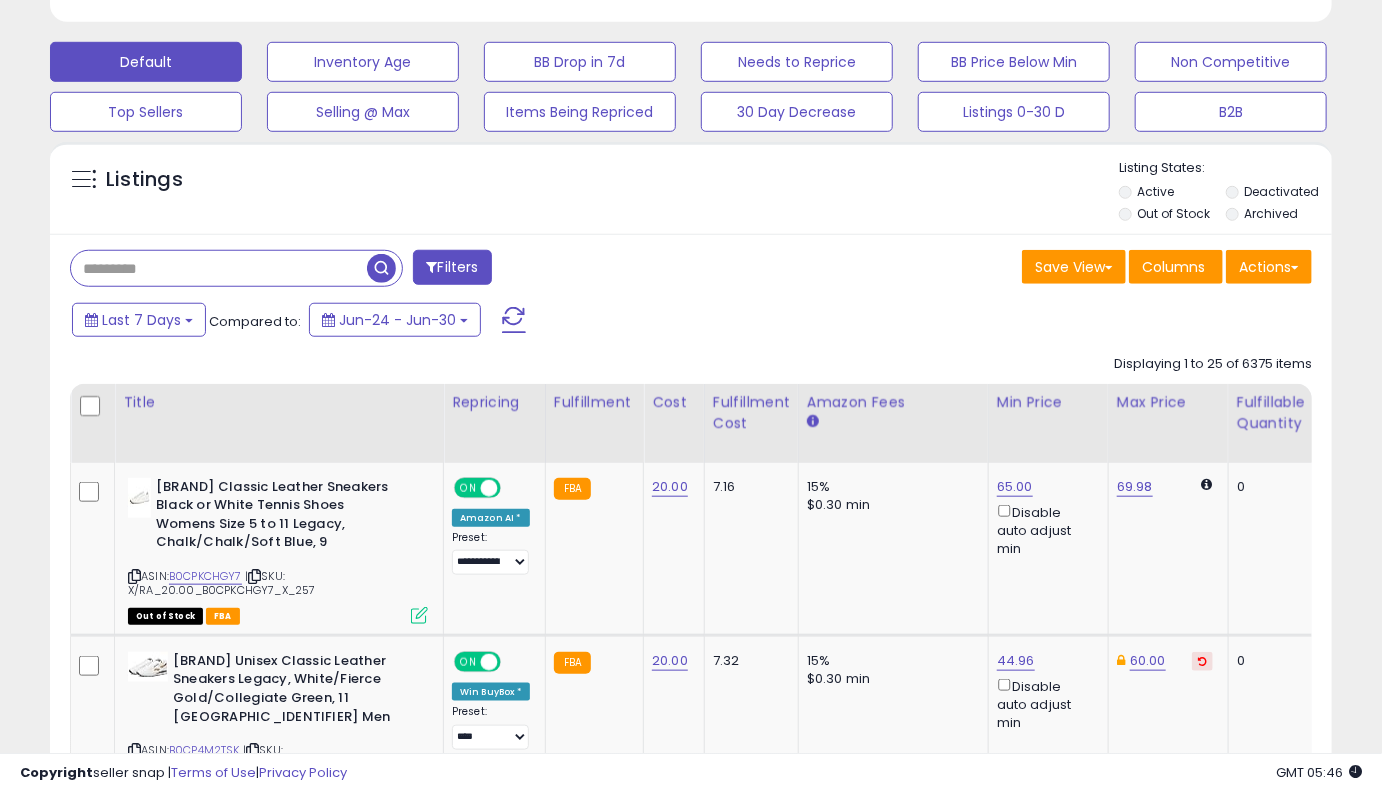 paste on "**********" 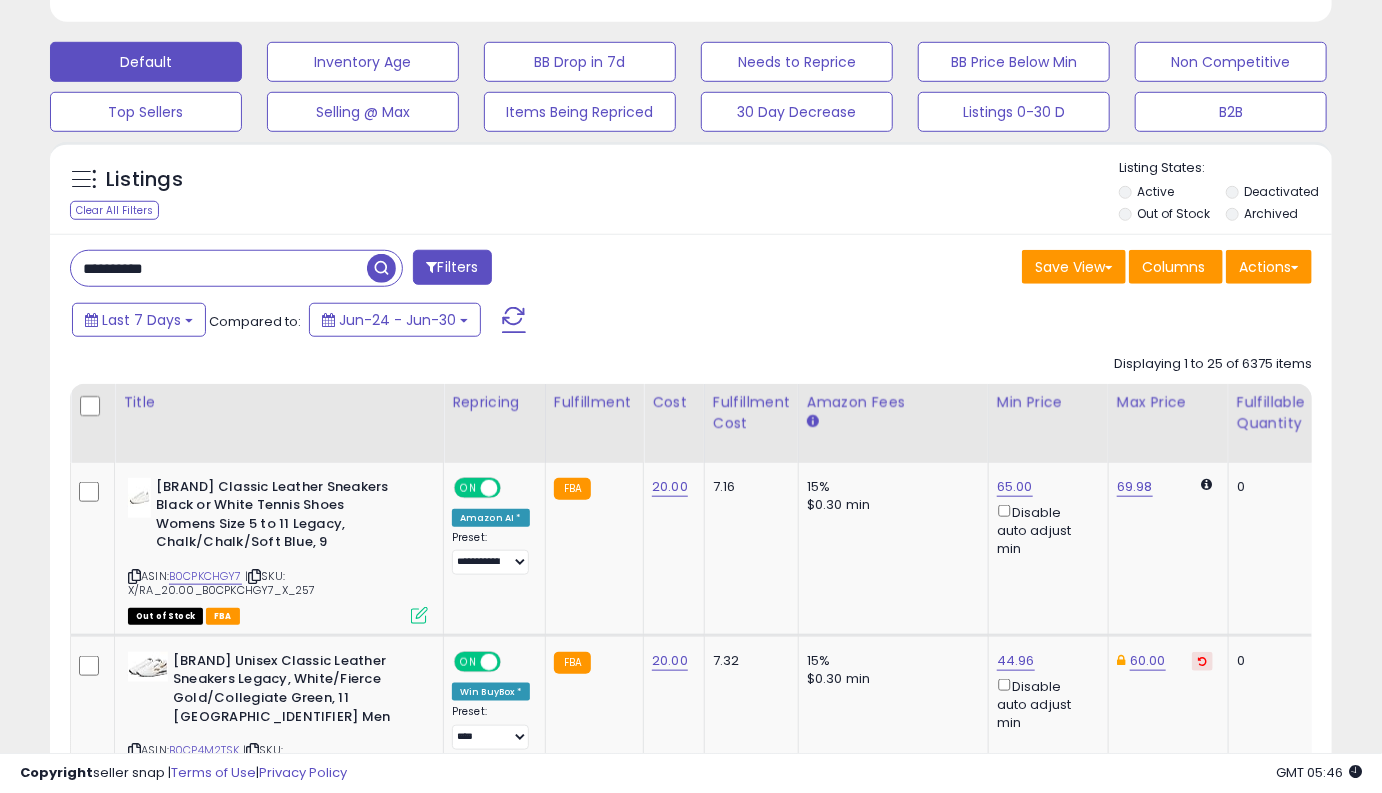 click at bounding box center (381, 268) 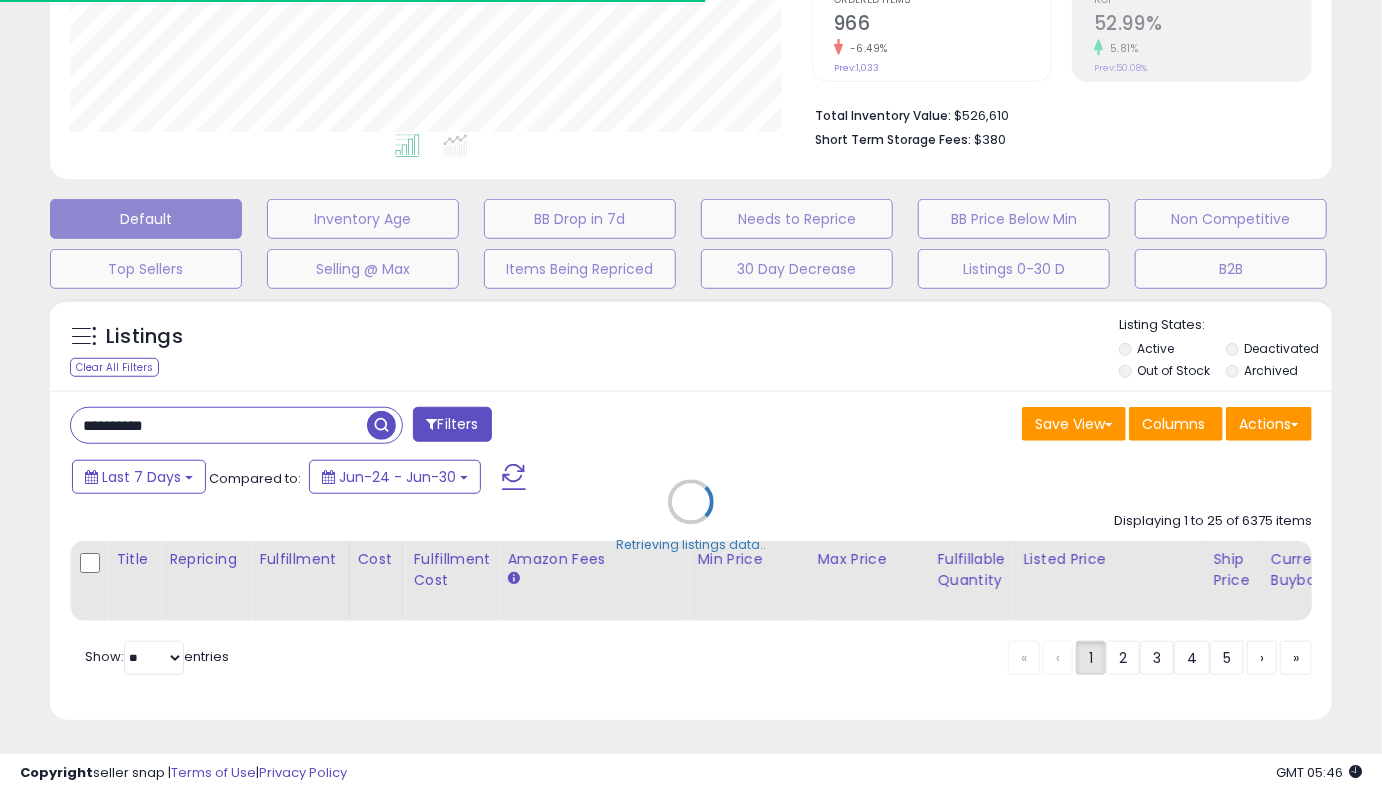 scroll, scrollTop: 607, scrollLeft: 0, axis: vertical 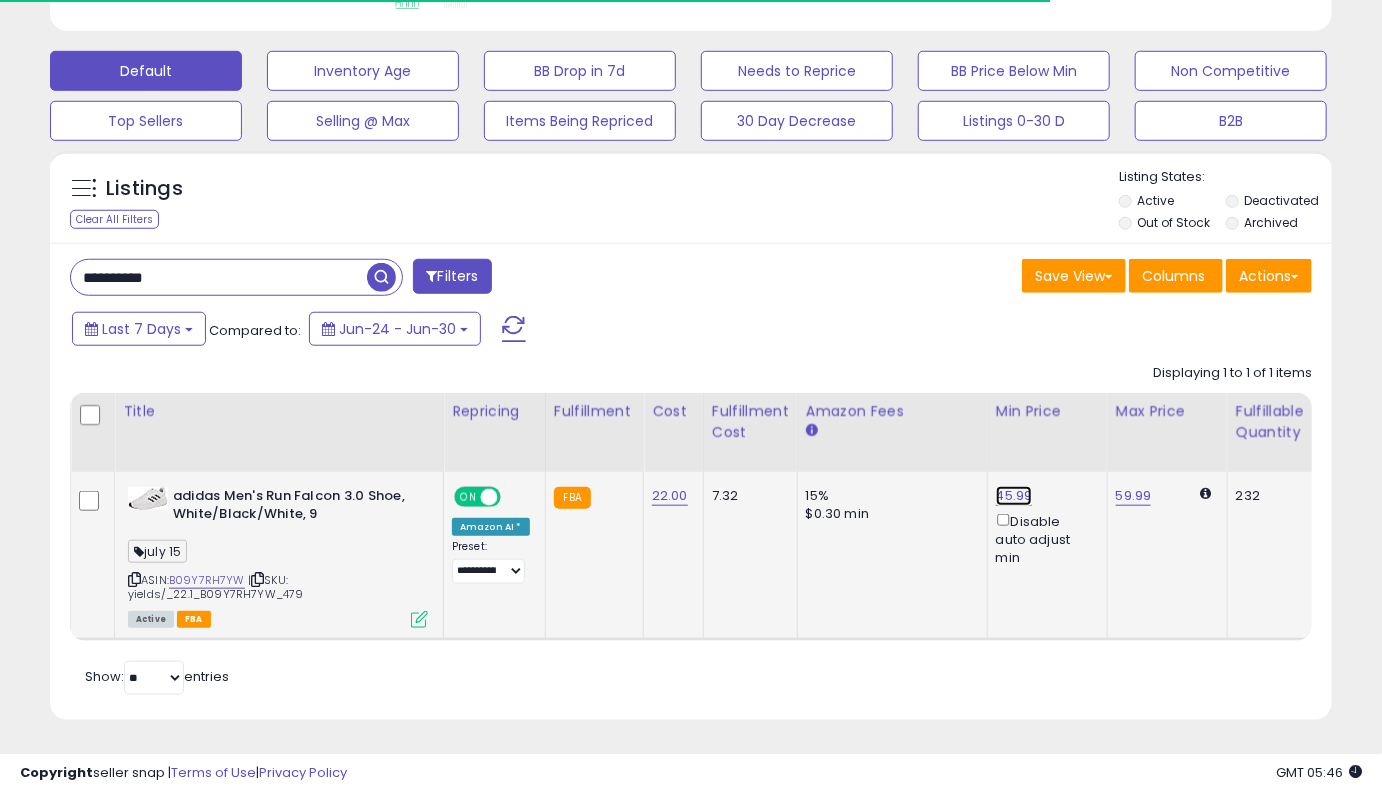 click on "45.99" at bounding box center [1014, 496] 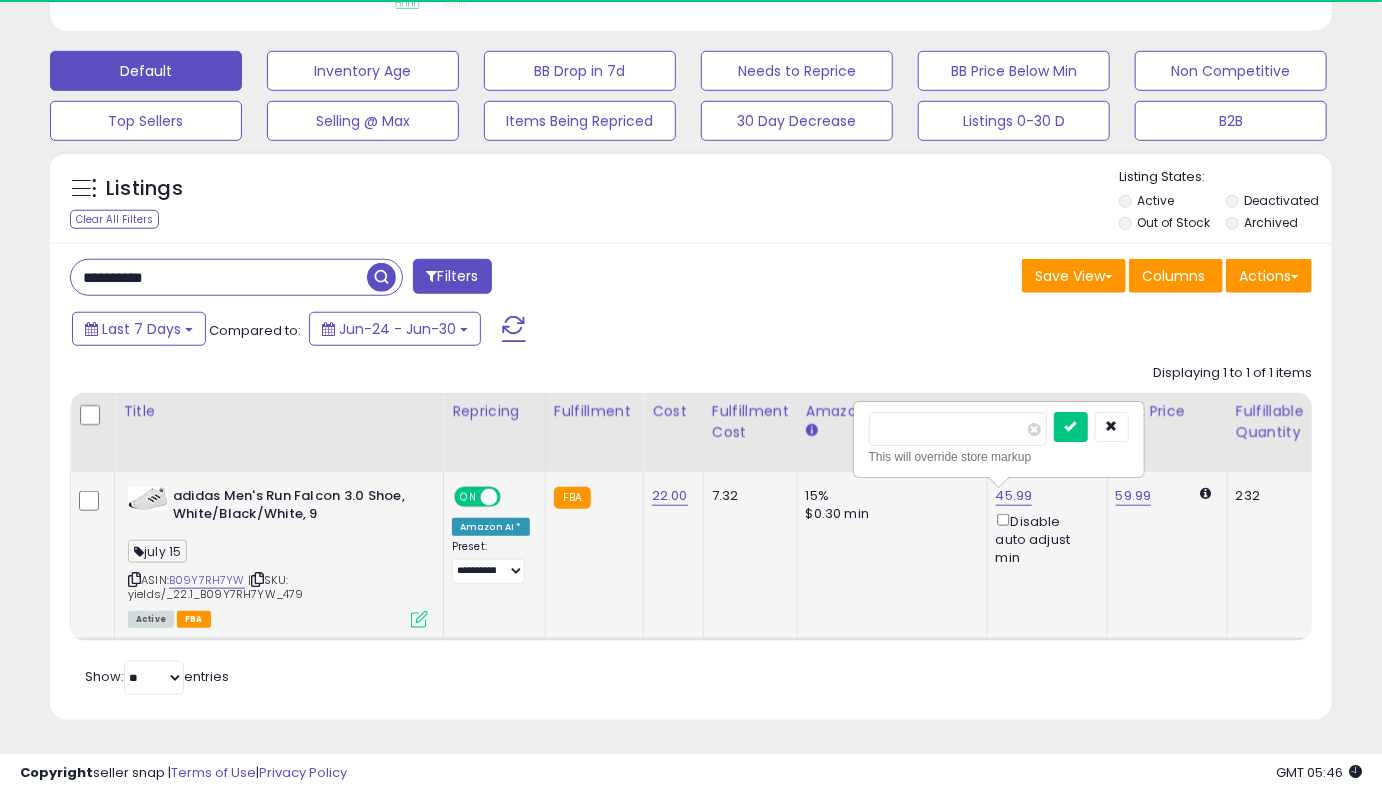 scroll, scrollTop: 999590, scrollLeft: 999257, axis: both 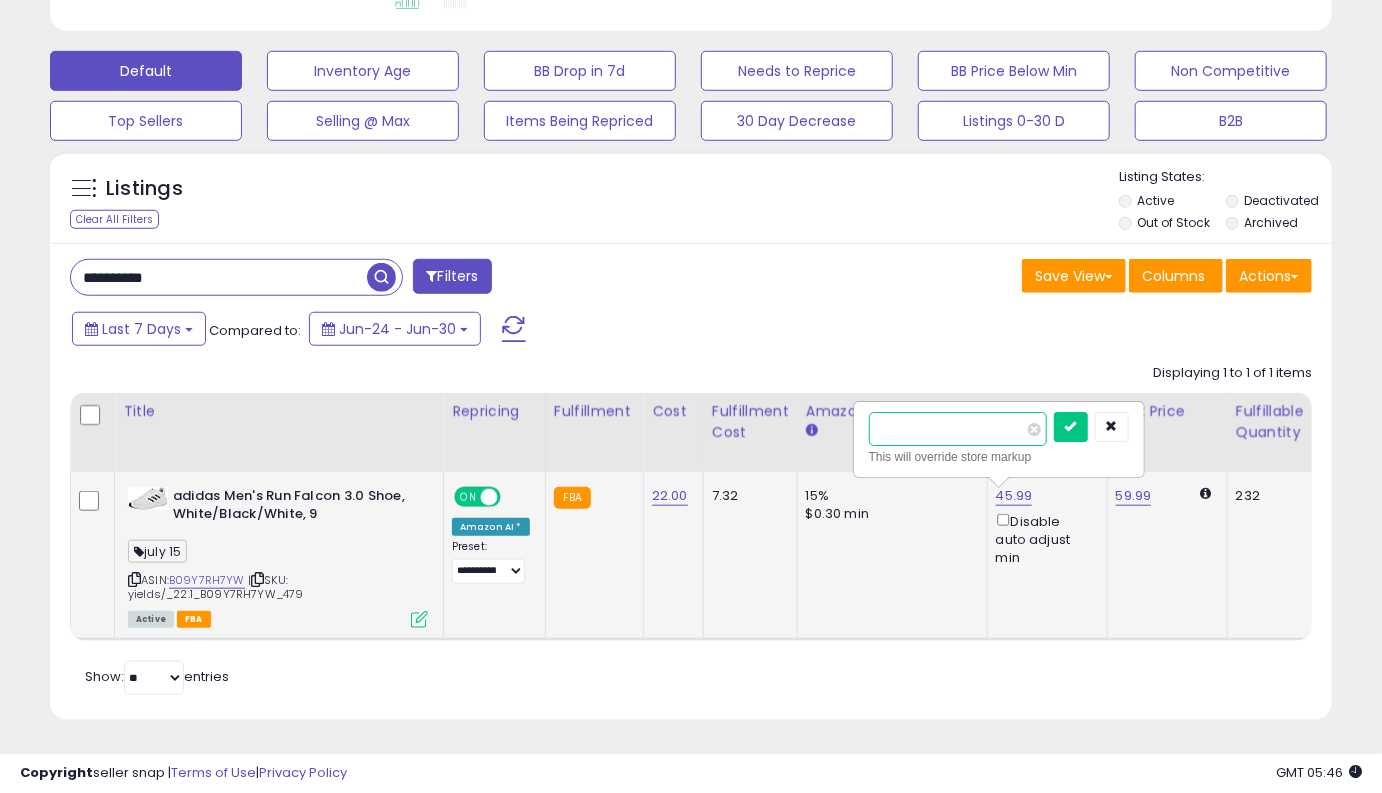 click on "*****" at bounding box center [958, 429] 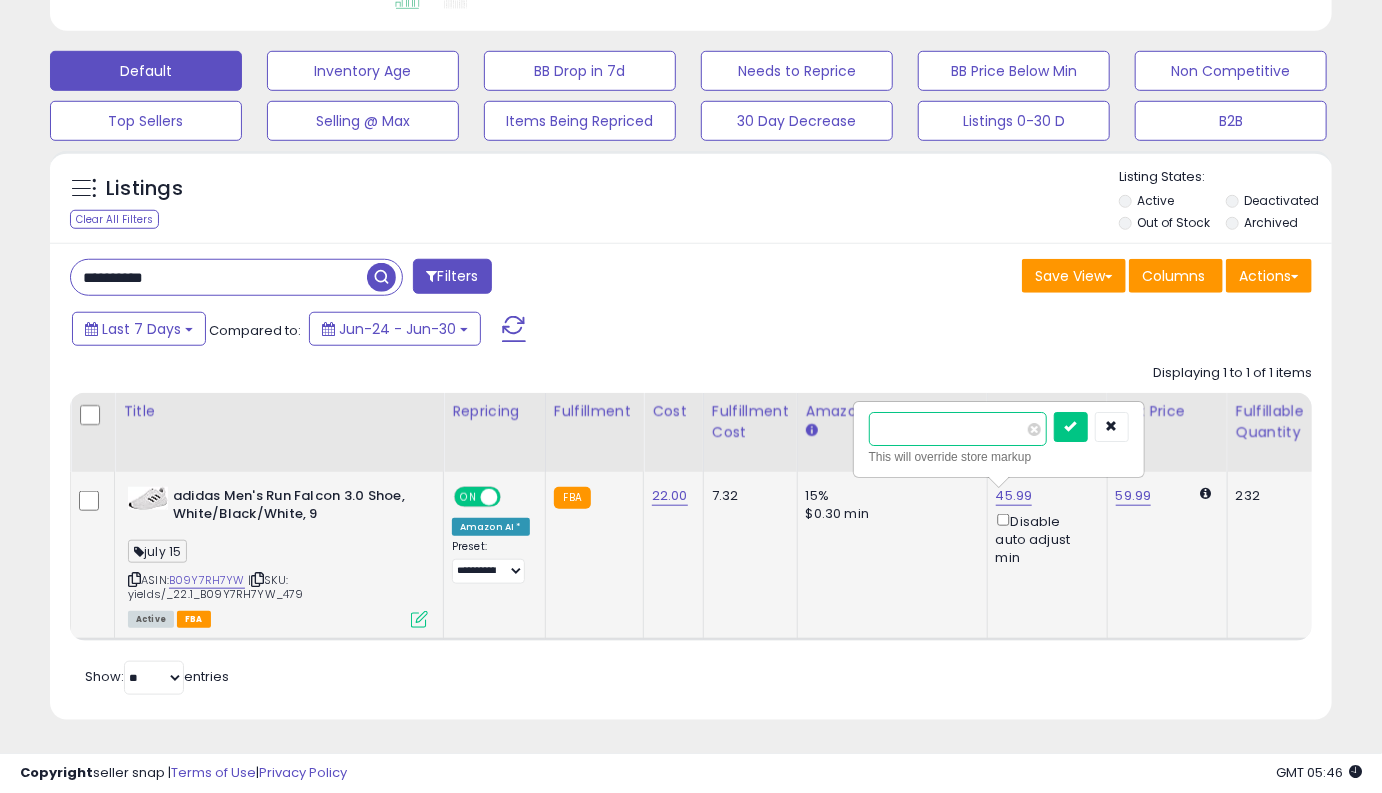 click at bounding box center [1071, 427] 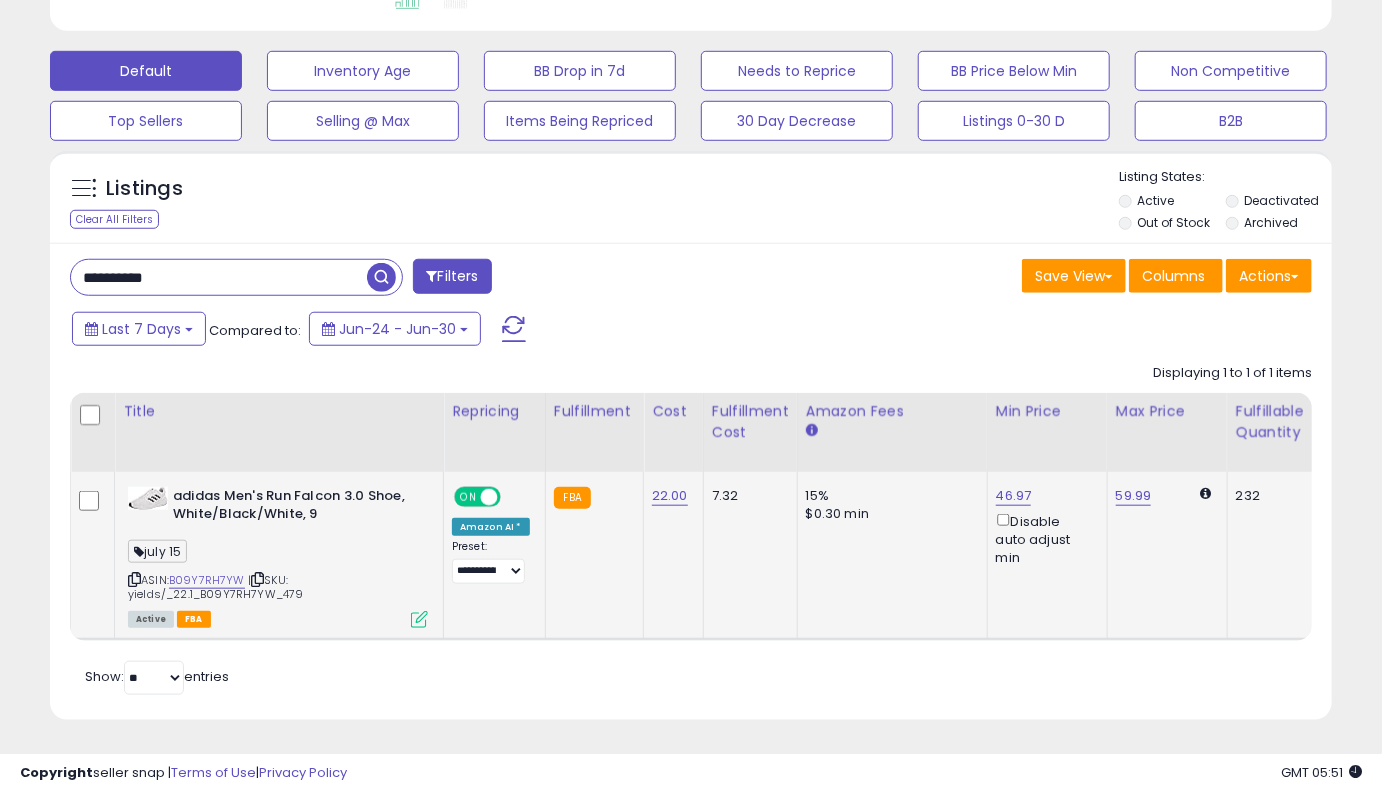 click on "**********" at bounding box center [219, 277] 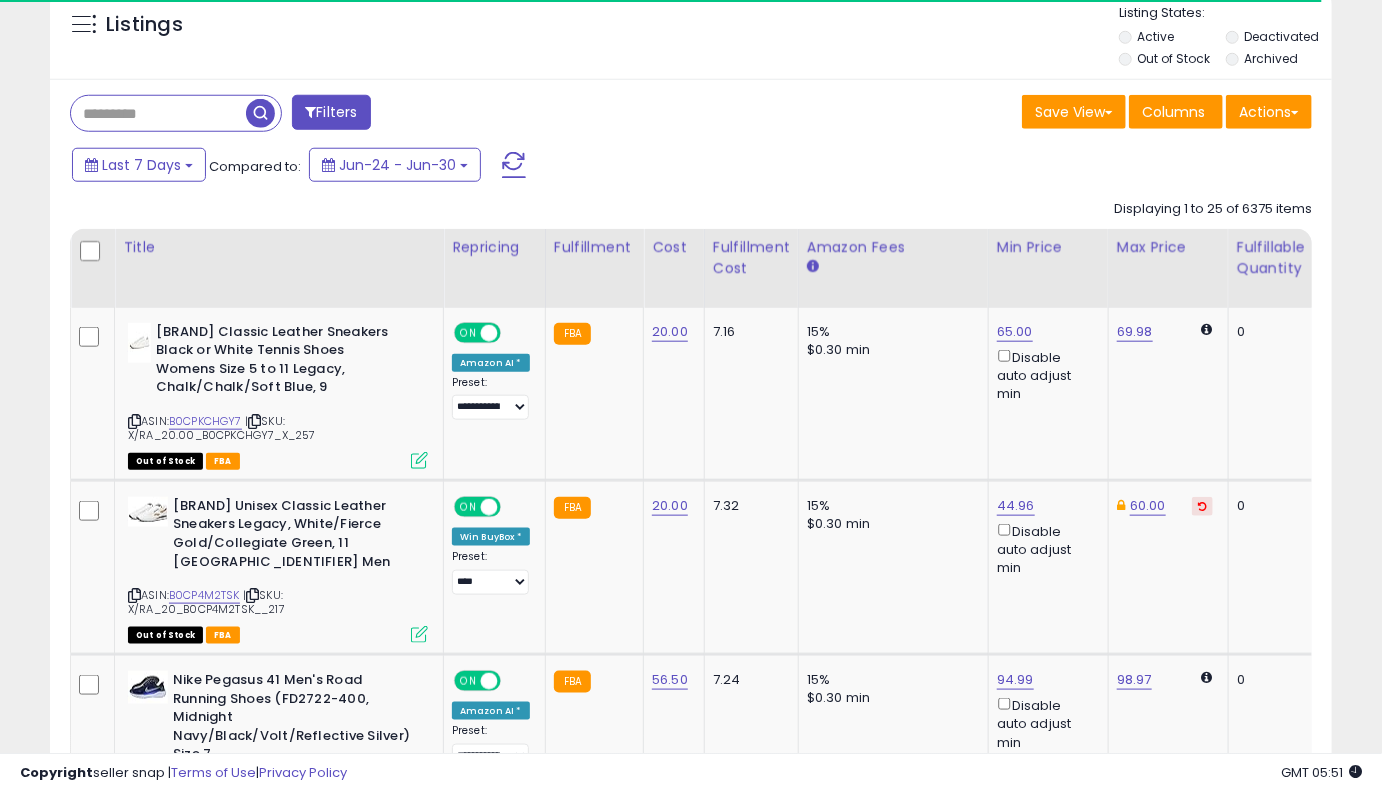 scroll, scrollTop: 777, scrollLeft: 0, axis: vertical 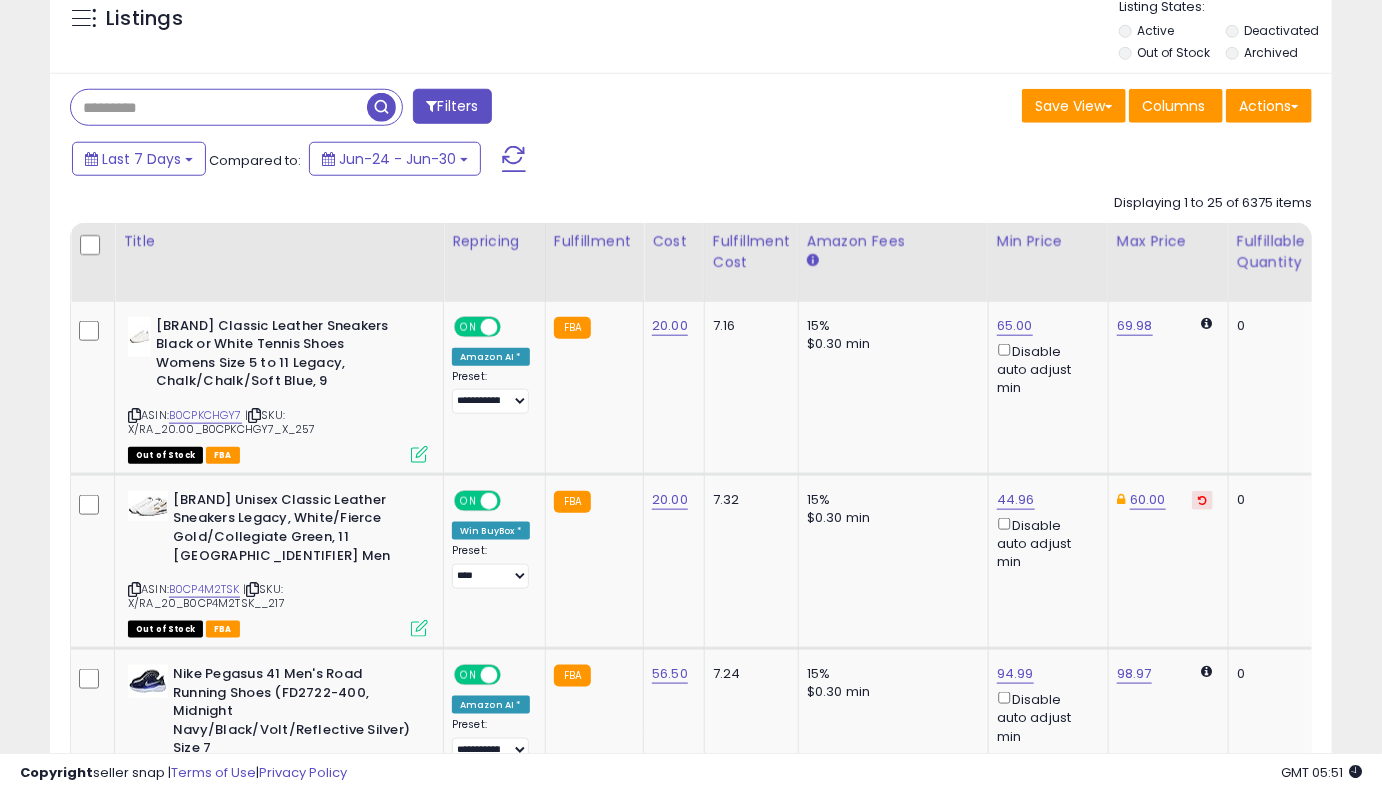 paste on "**********" 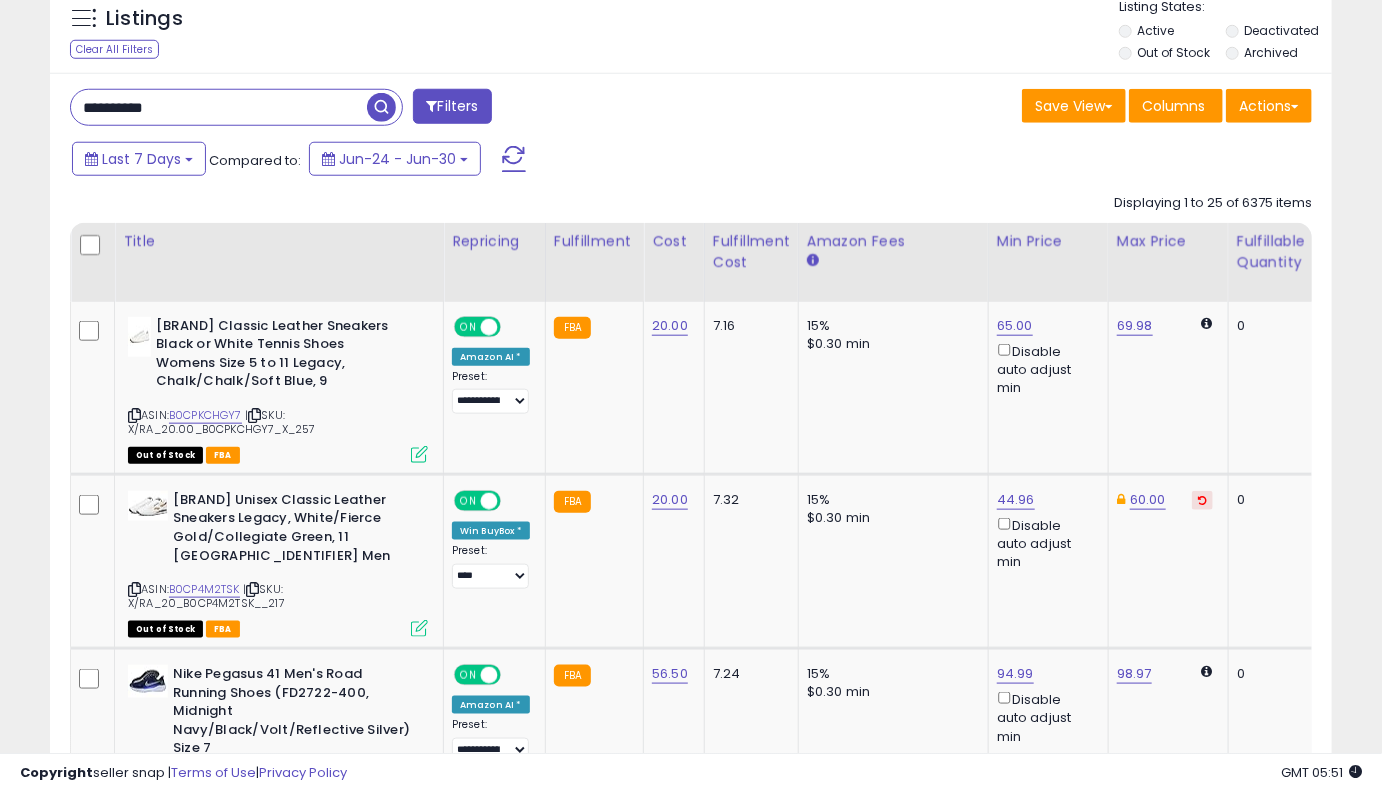 click at bounding box center (381, 107) 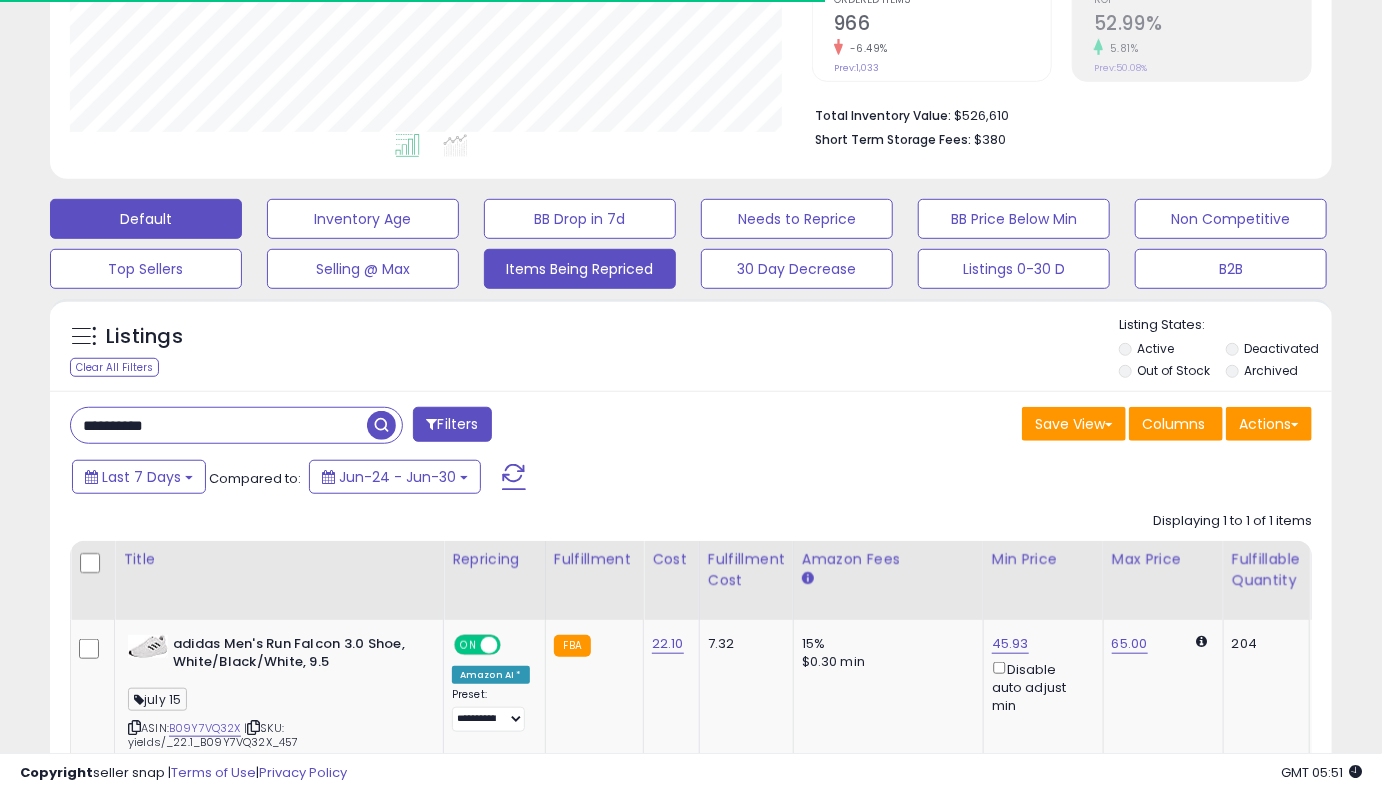 scroll, scrollTop: 607, scrollLeft: 0, axis: vertical 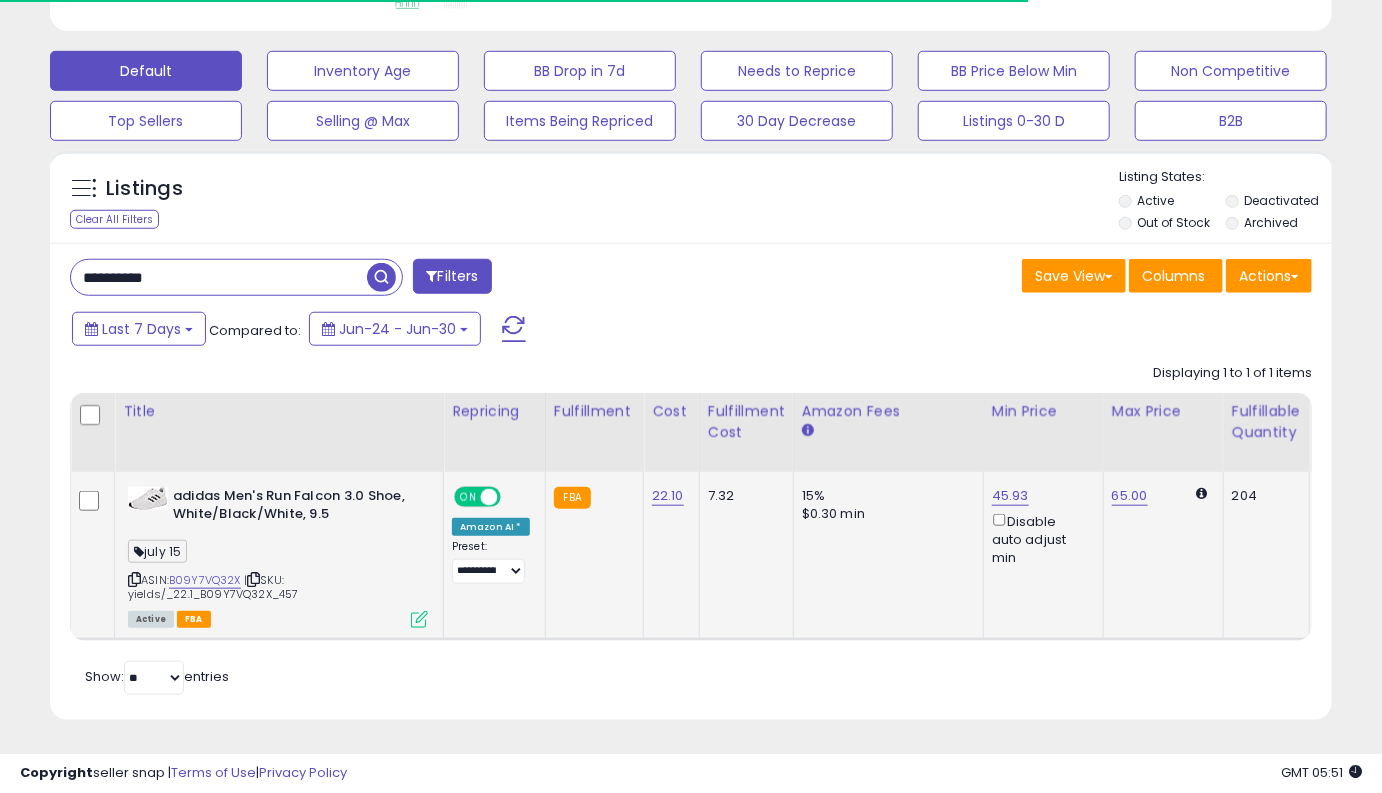click on "45.93  Disable auto adjust min" at bounding box center [89, 487] 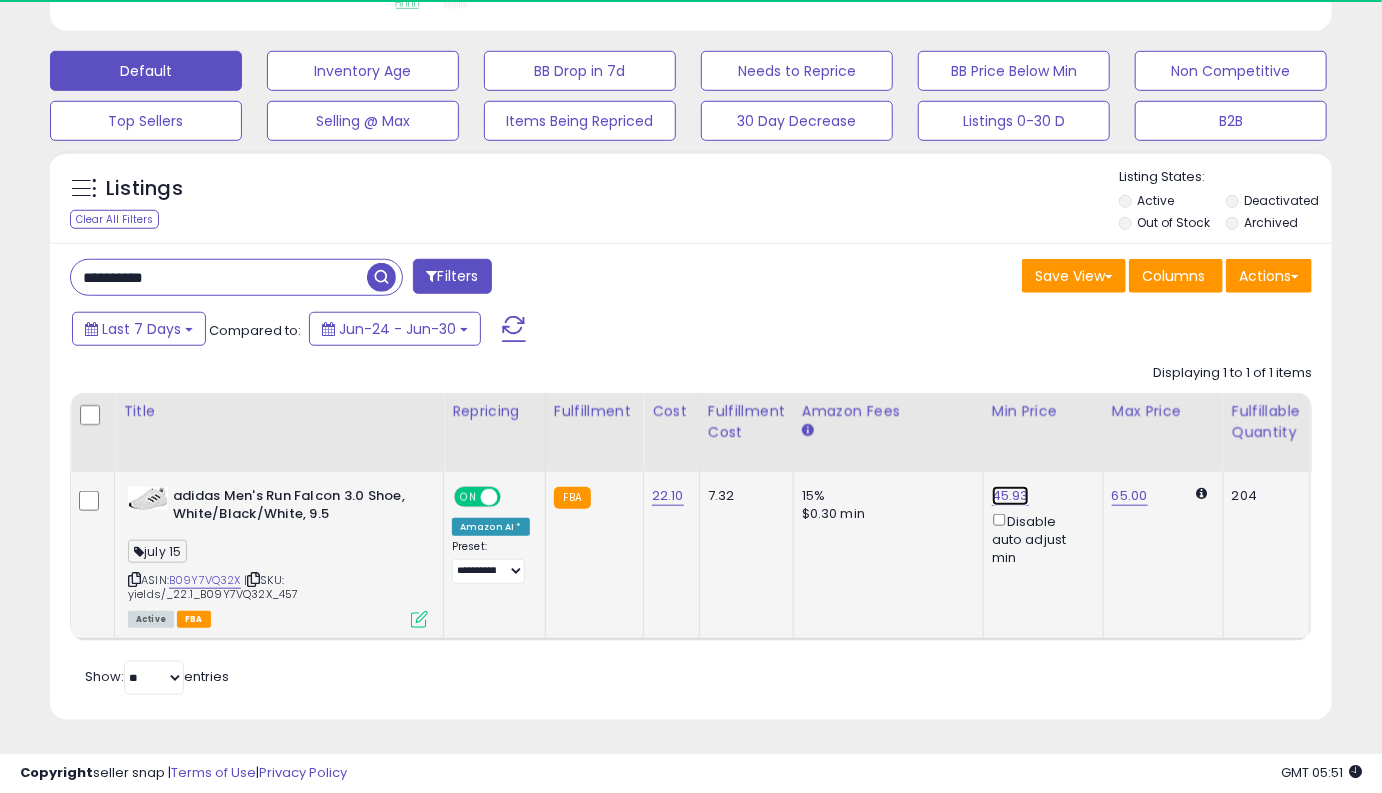 scroll, scrollTop: 999590, scrollLeft: 999257, axis: both 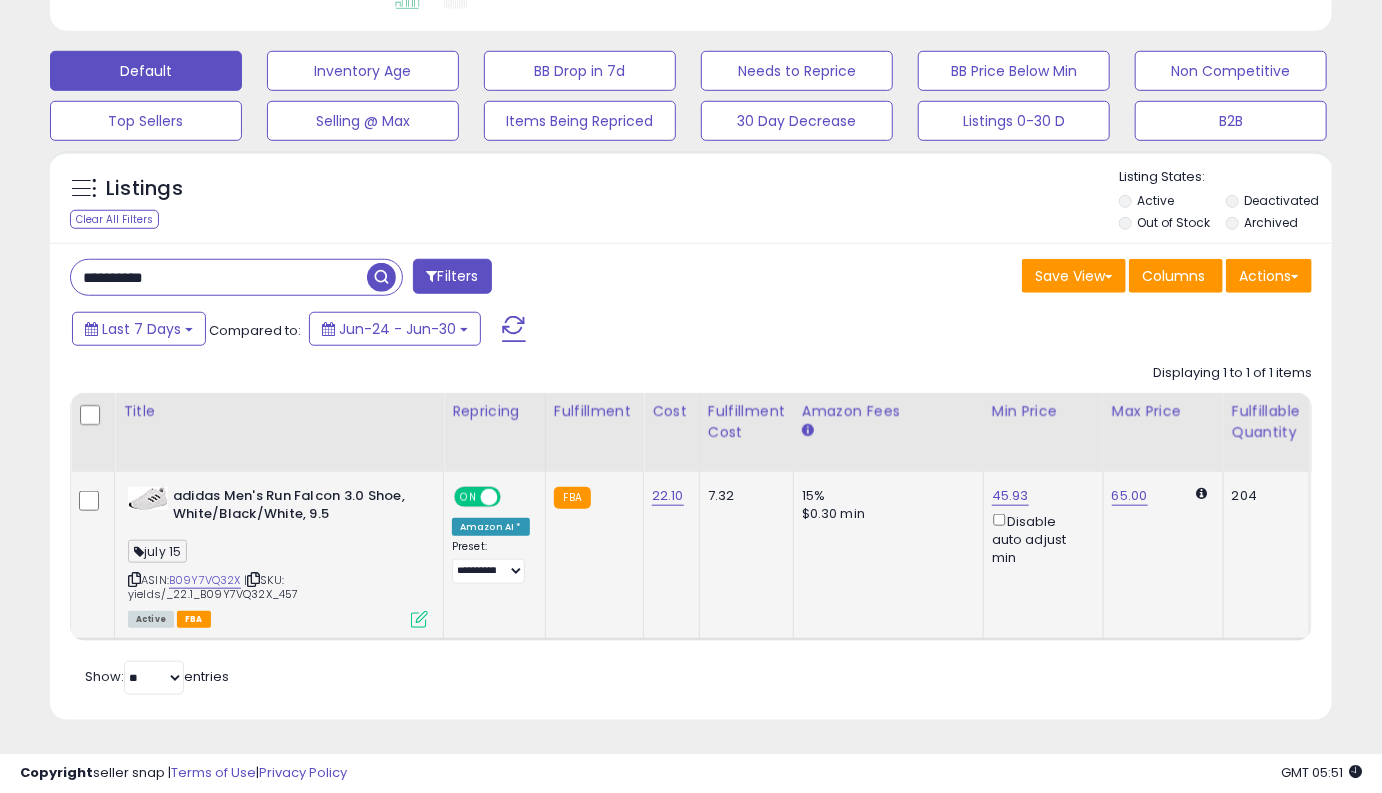 click at bounding box center [134, 579] 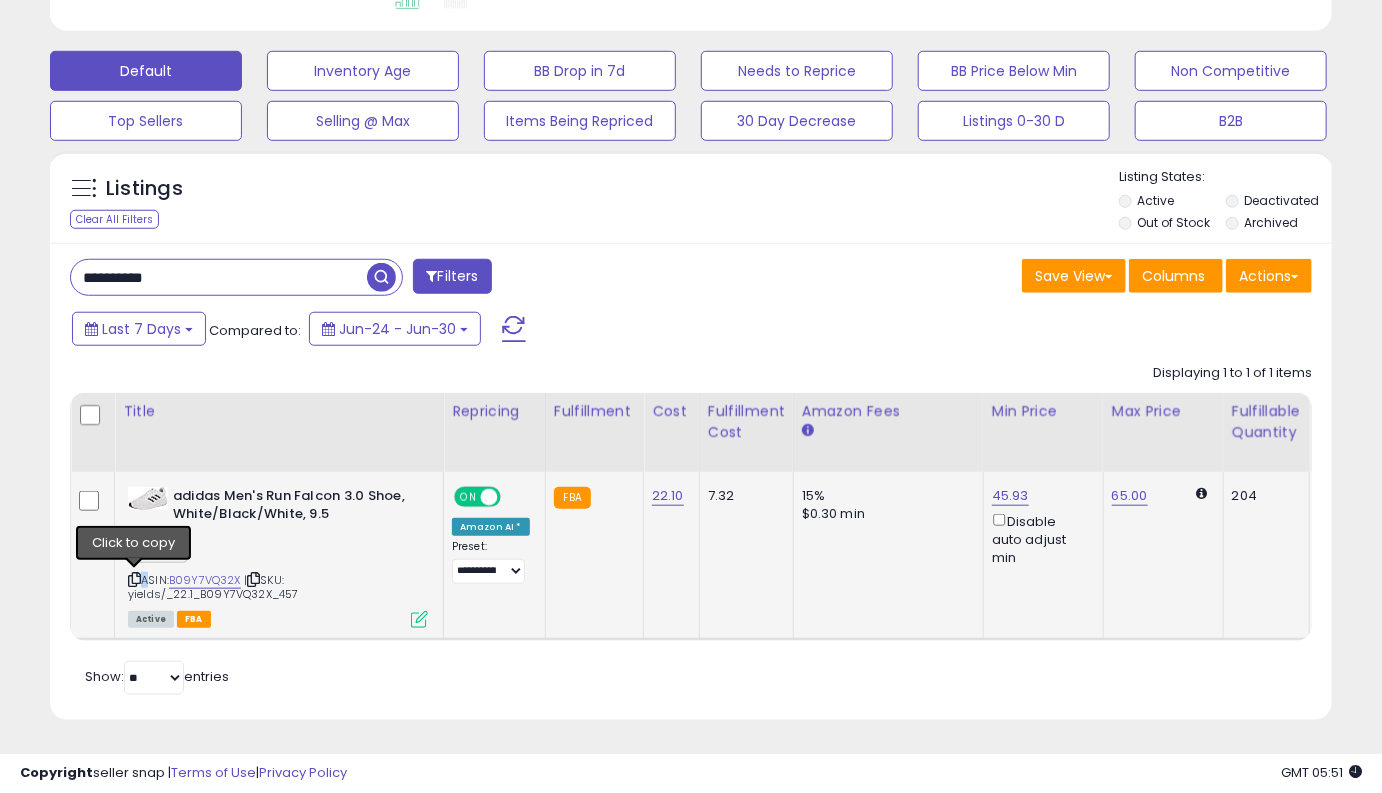 click at bounding box center (134, 579) 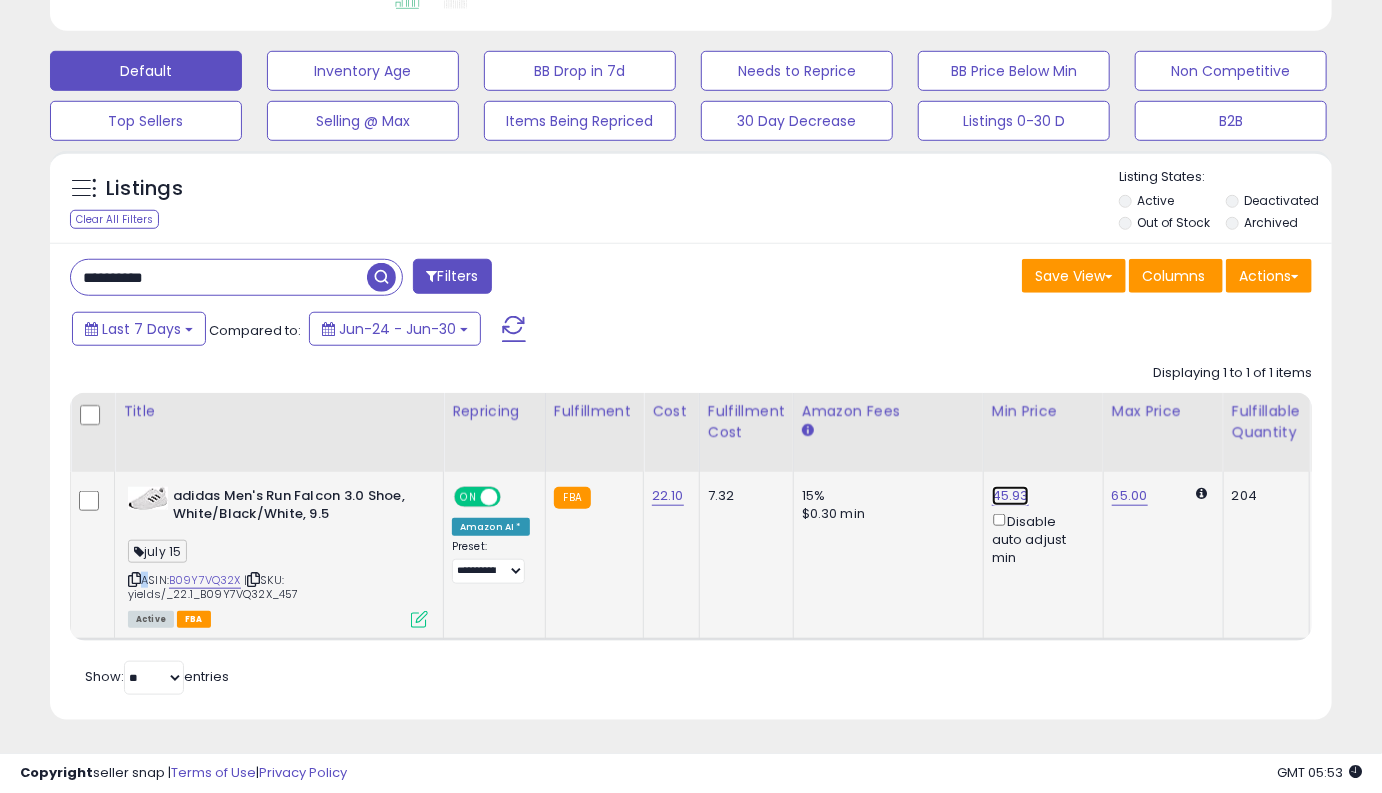 click on "45.93" at bounding box center [1010, 496] 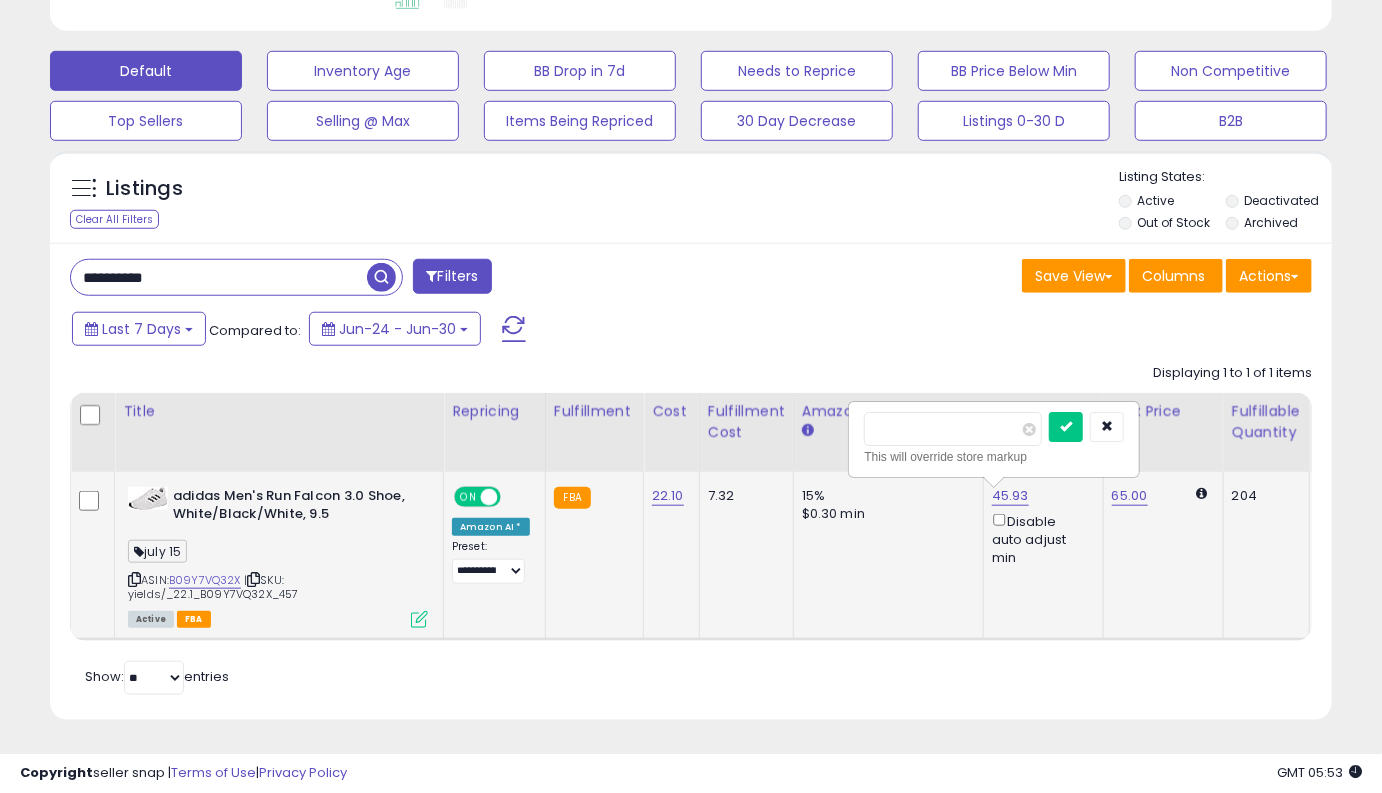 click on "*****" at bounding box center [953, 429] 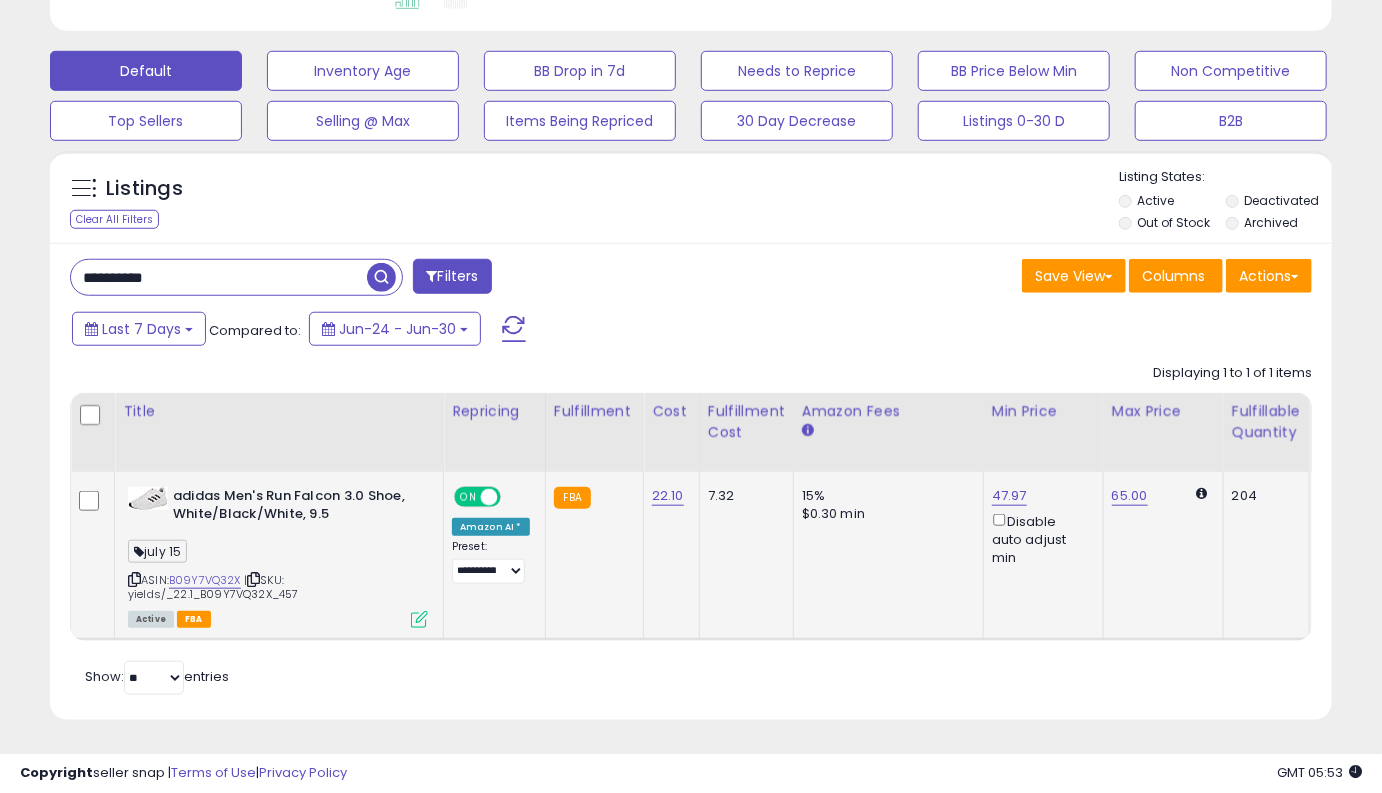 click on "**********" at bounding box center [219, 277] 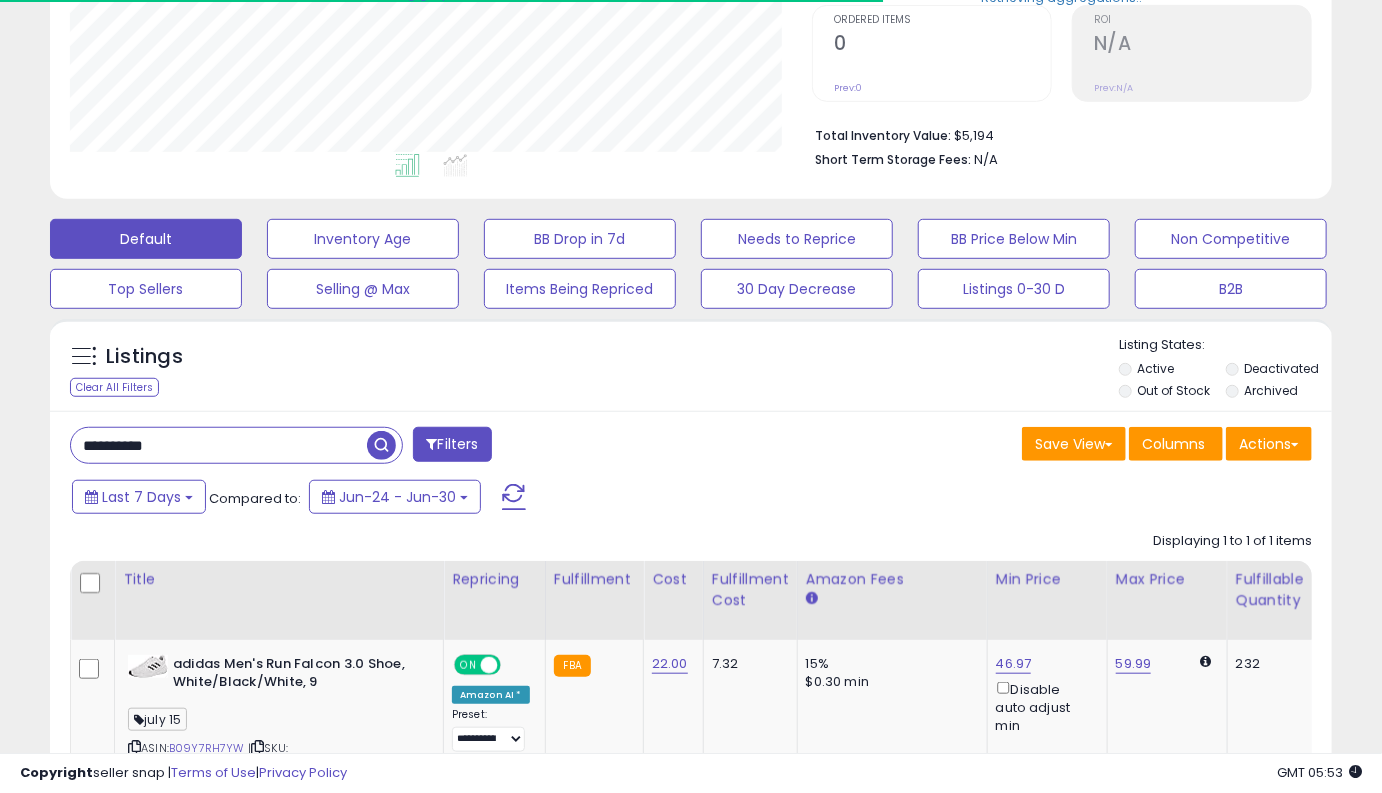 scroll, scrollTop: 607, scrollLeft: 0, axis: vertical 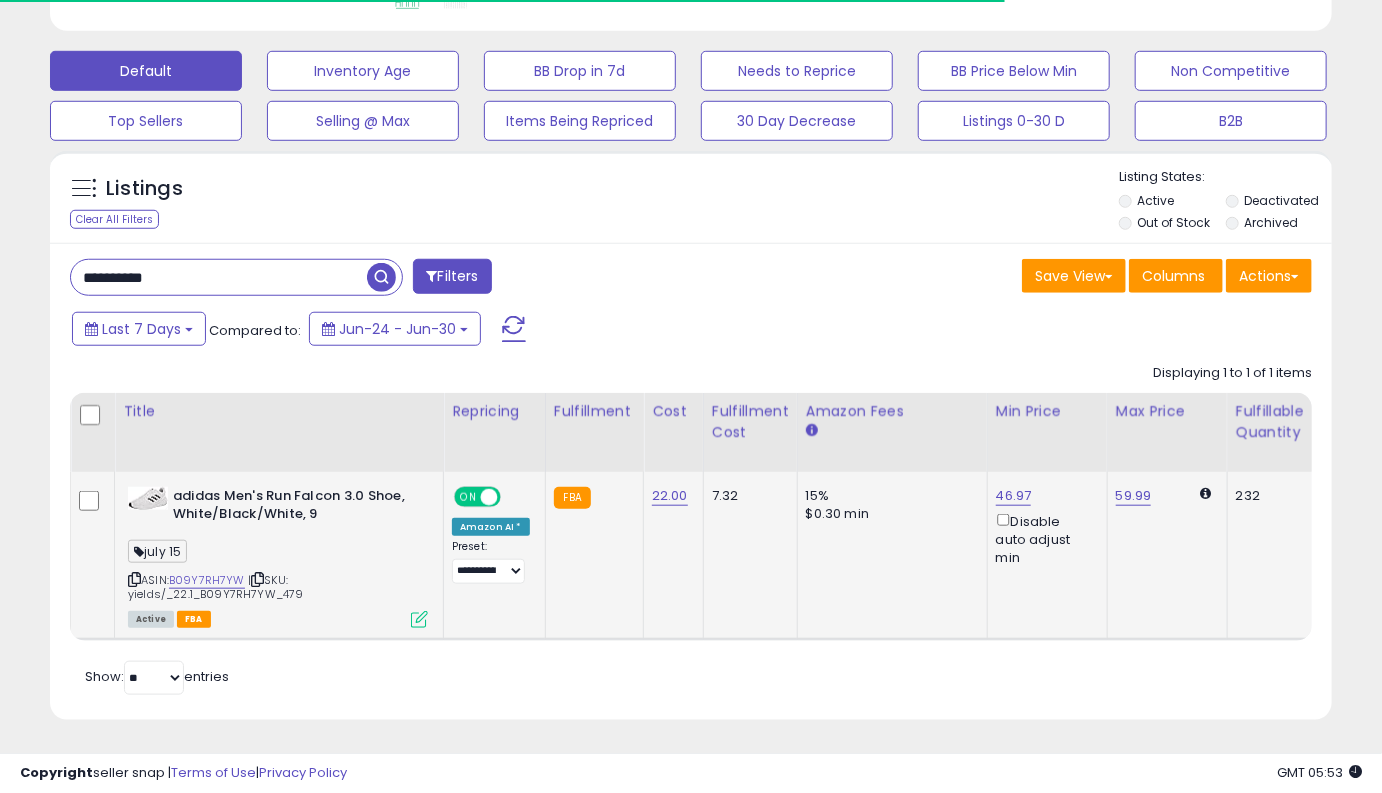 click on "46.97  Disable auto adjust min" at bounding box center [89, 487] 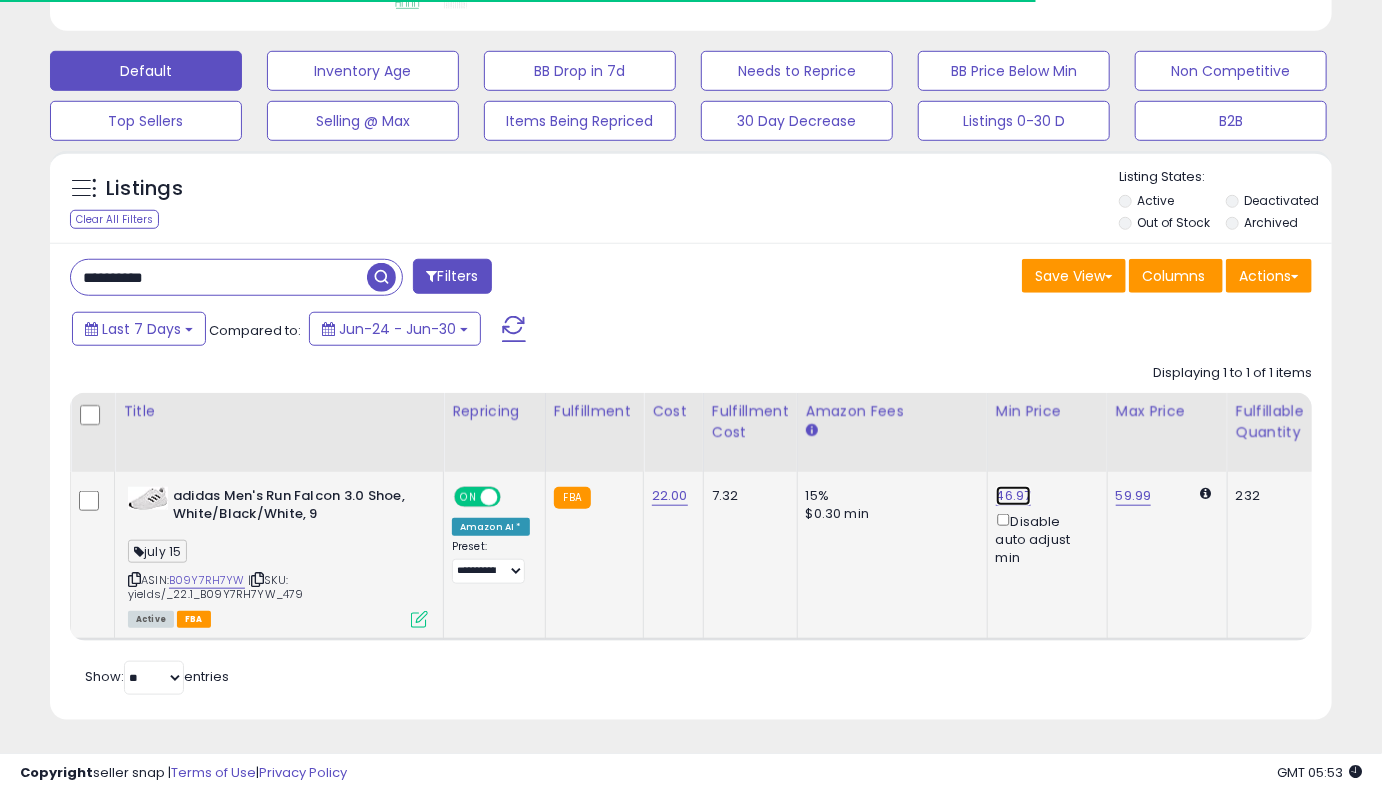 click on "46.97" at bounding box center [1014, 496] 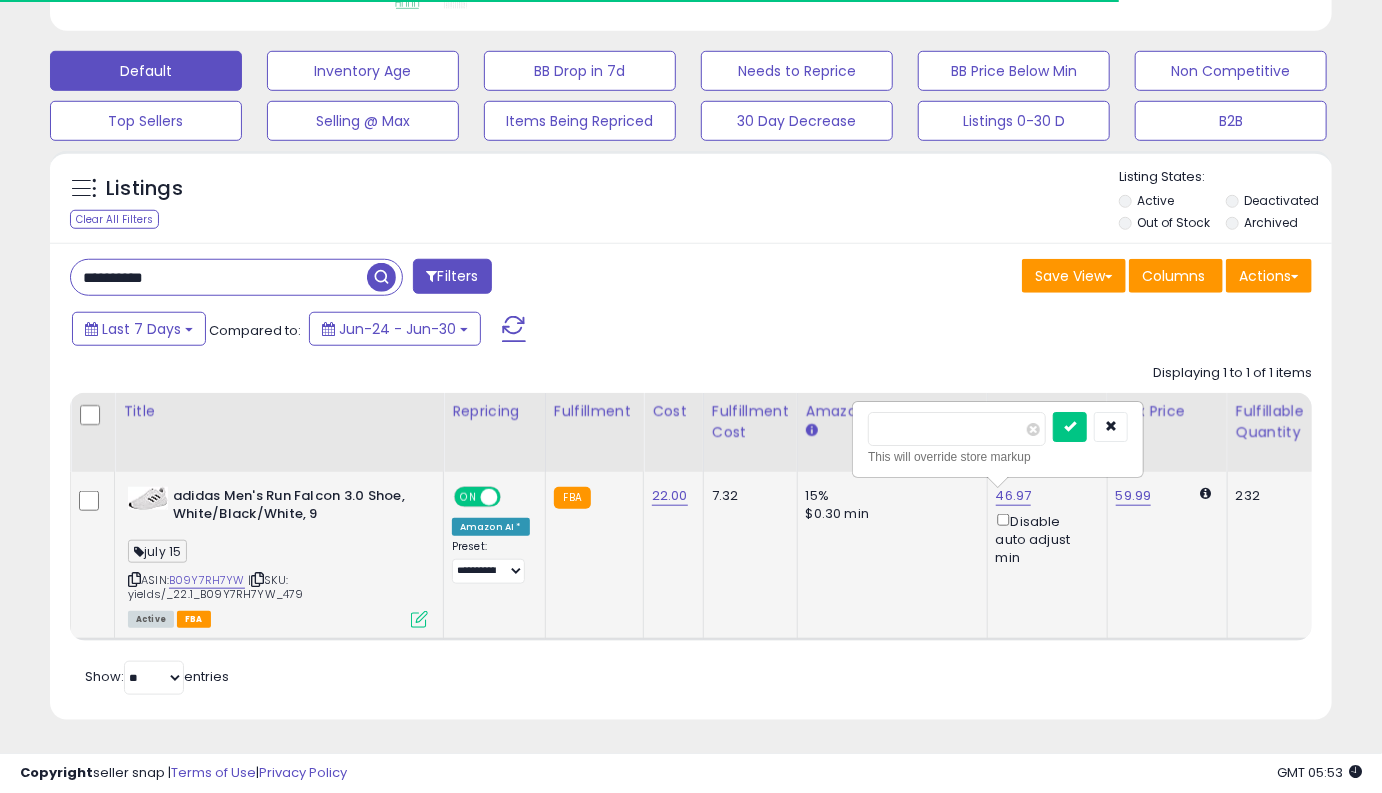 click on "*****" at bounding box center (957, 429) 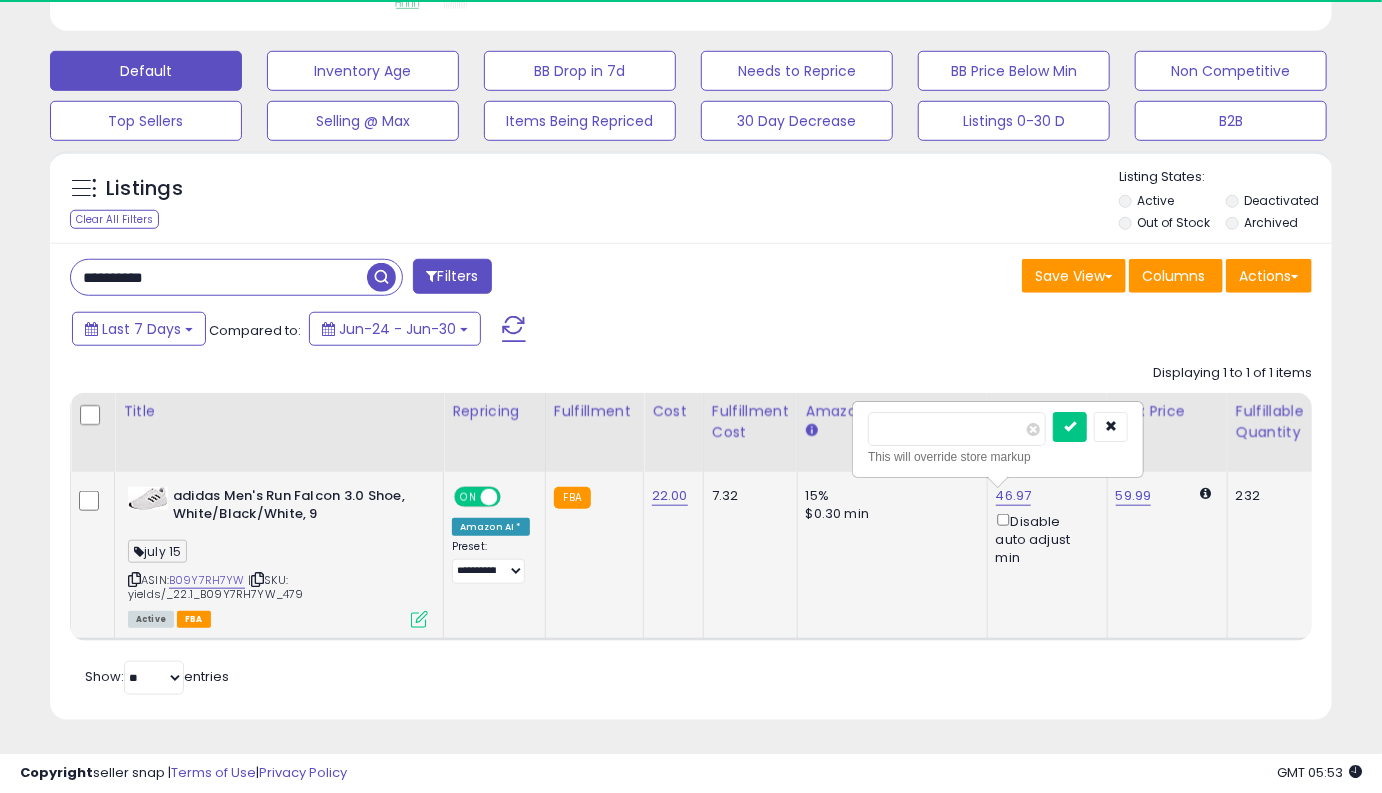 scroll, scrollTop: 999590, scrollLeft: 999257, axis: both 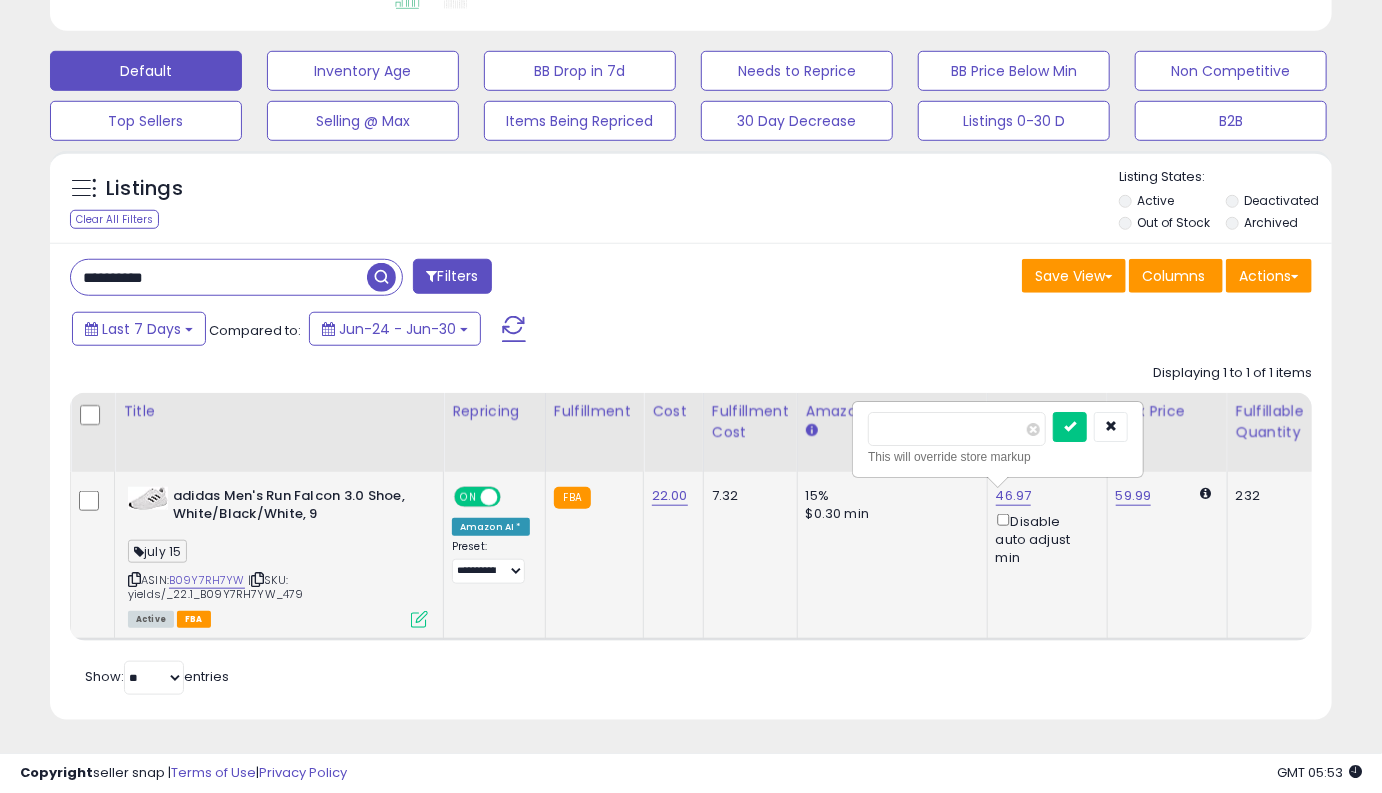 click at bounding box center (1070, 427) 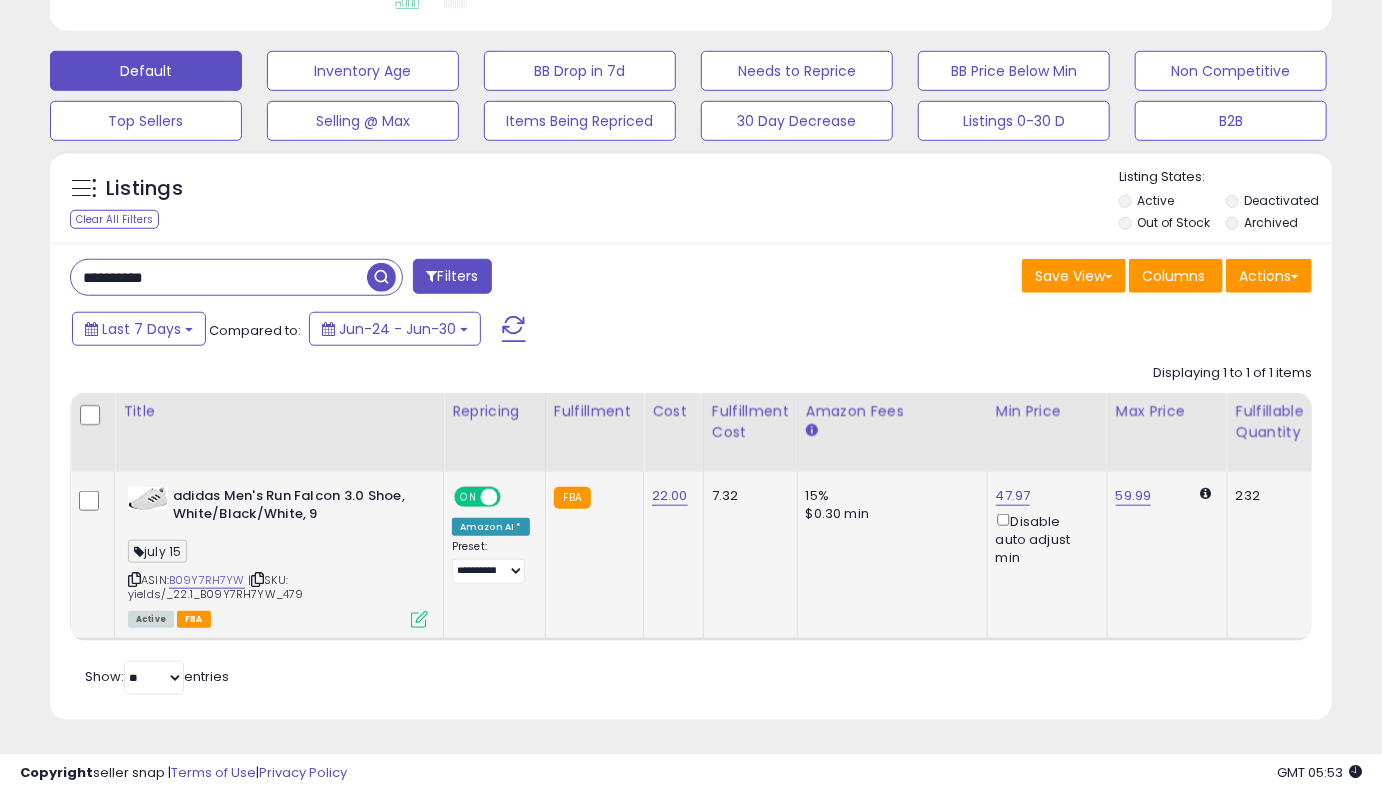 click on "Last 7 Days
Compared to:
Jun-24 - Jun-30" at bounding box center [533, 331] 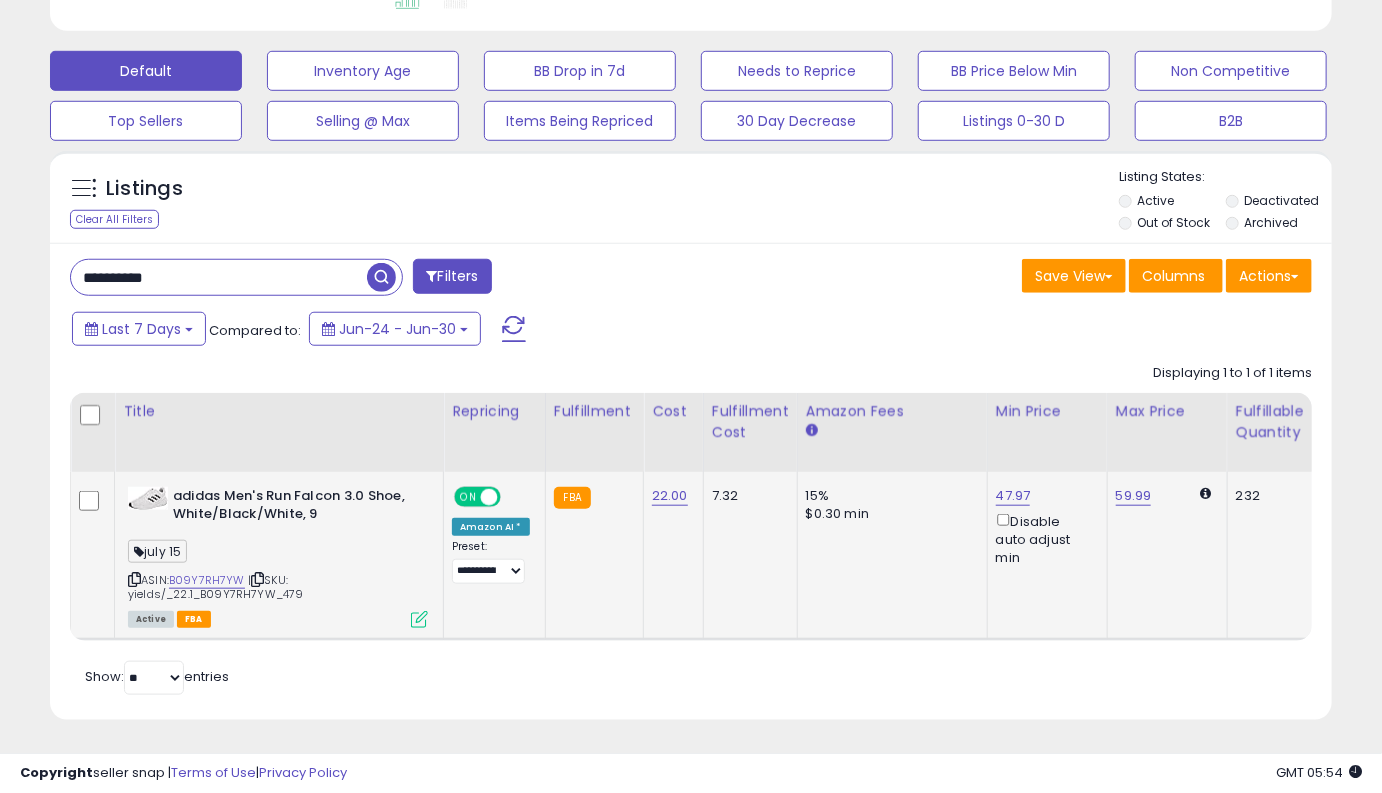 click on "**********" at bounding box center [219, 277] 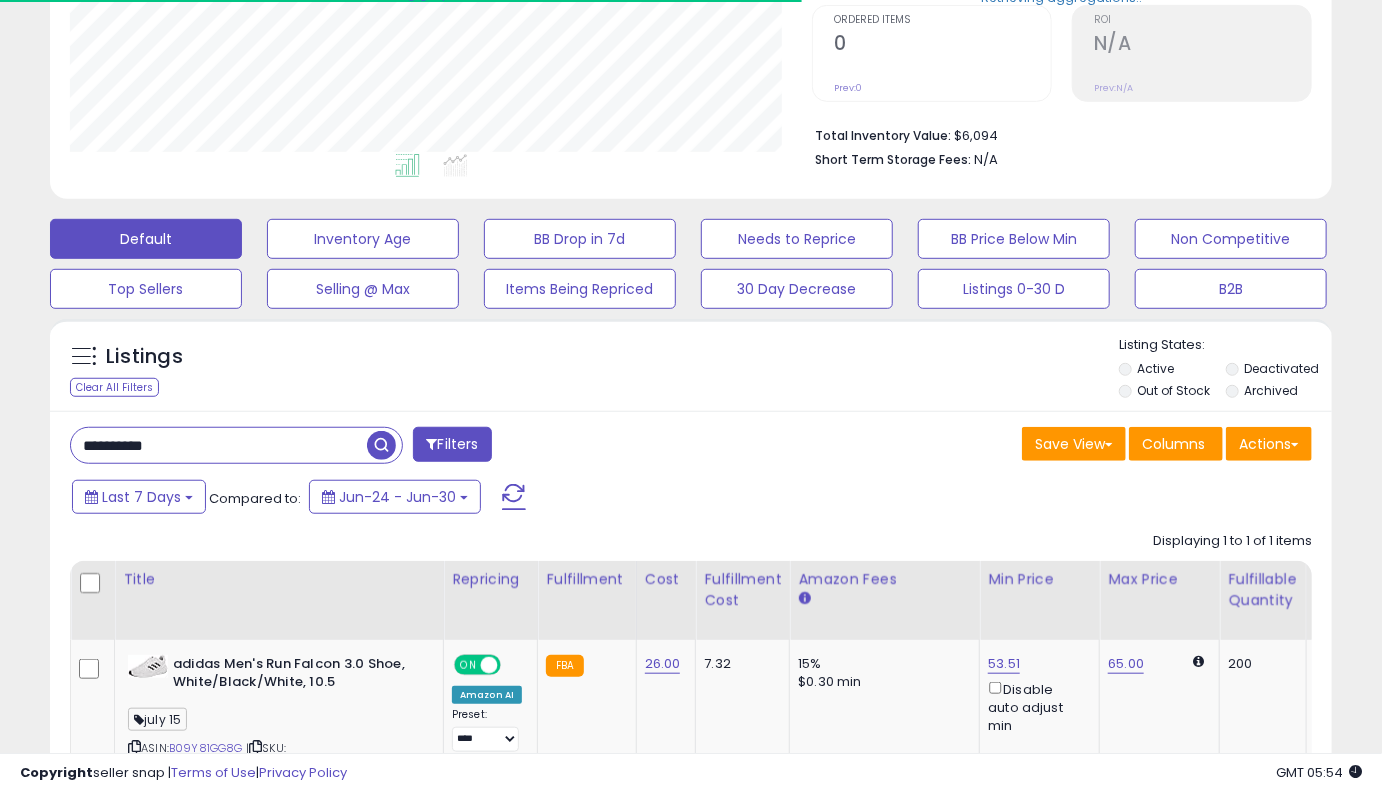 scroll, scrollTop: 607, scrollLeft: 0, axis: vertical 